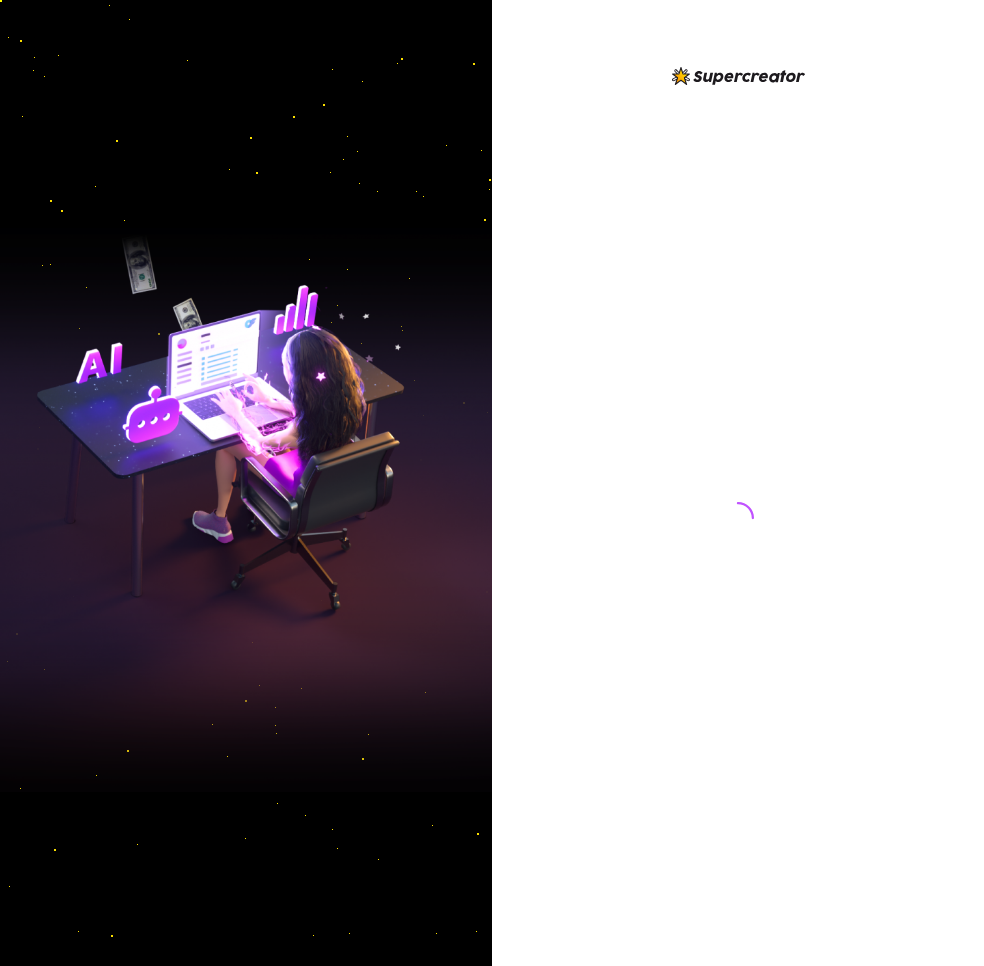 scroll, scrollTop: 0, scrollLeft: 0, axis: both 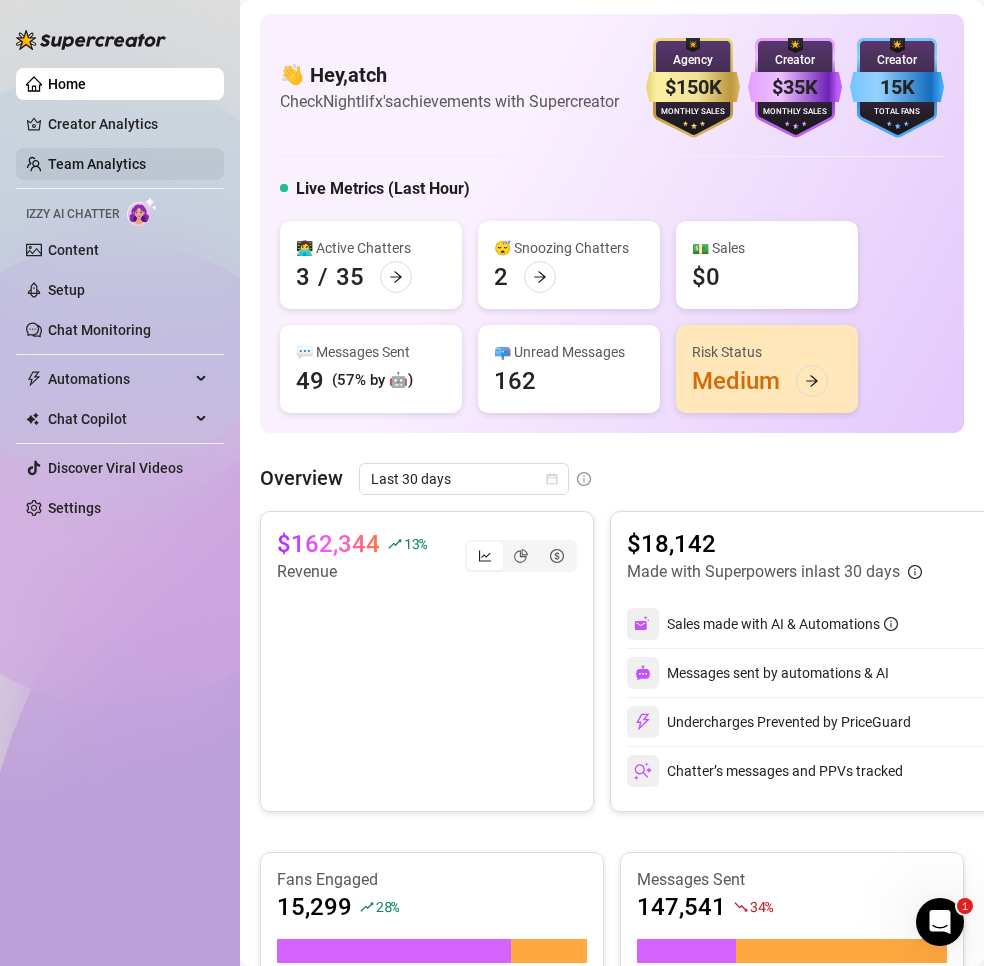 click on "Team Analytics" at bounding box center (97, 164) 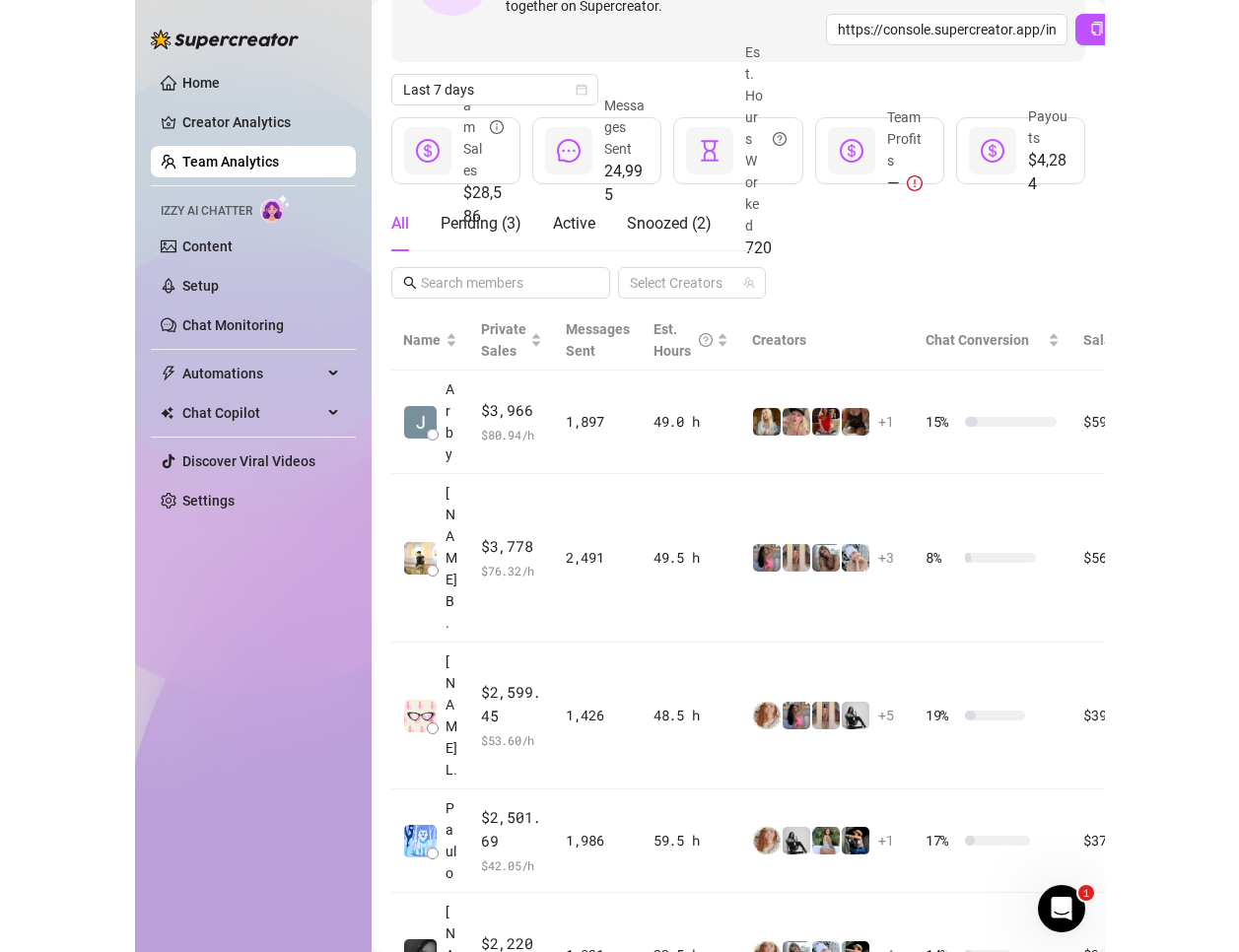 scroll, scrollTop: 0, scrollLeft: 0, axis: both 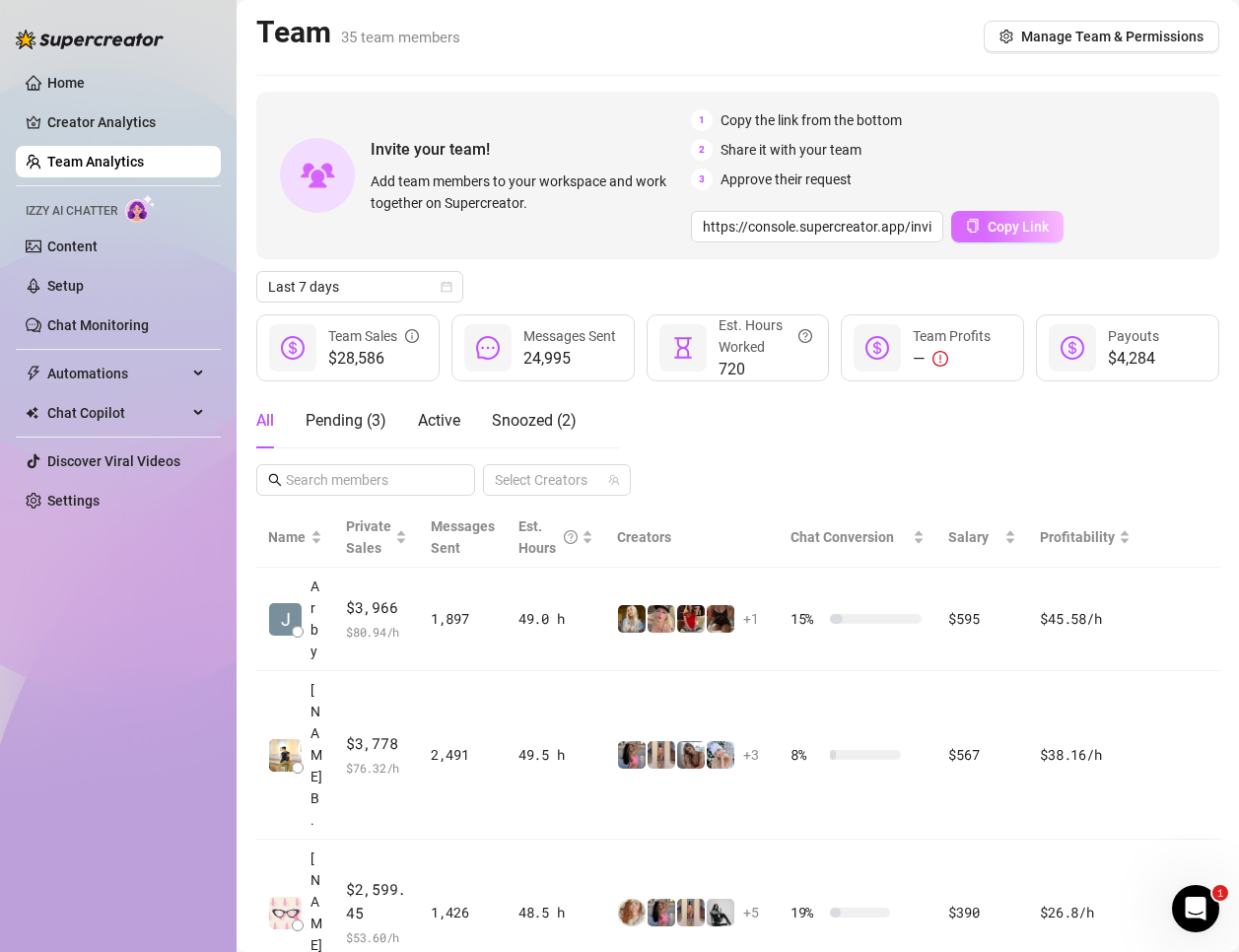 click on "Copy Link" at bounding box center [1018, 227] 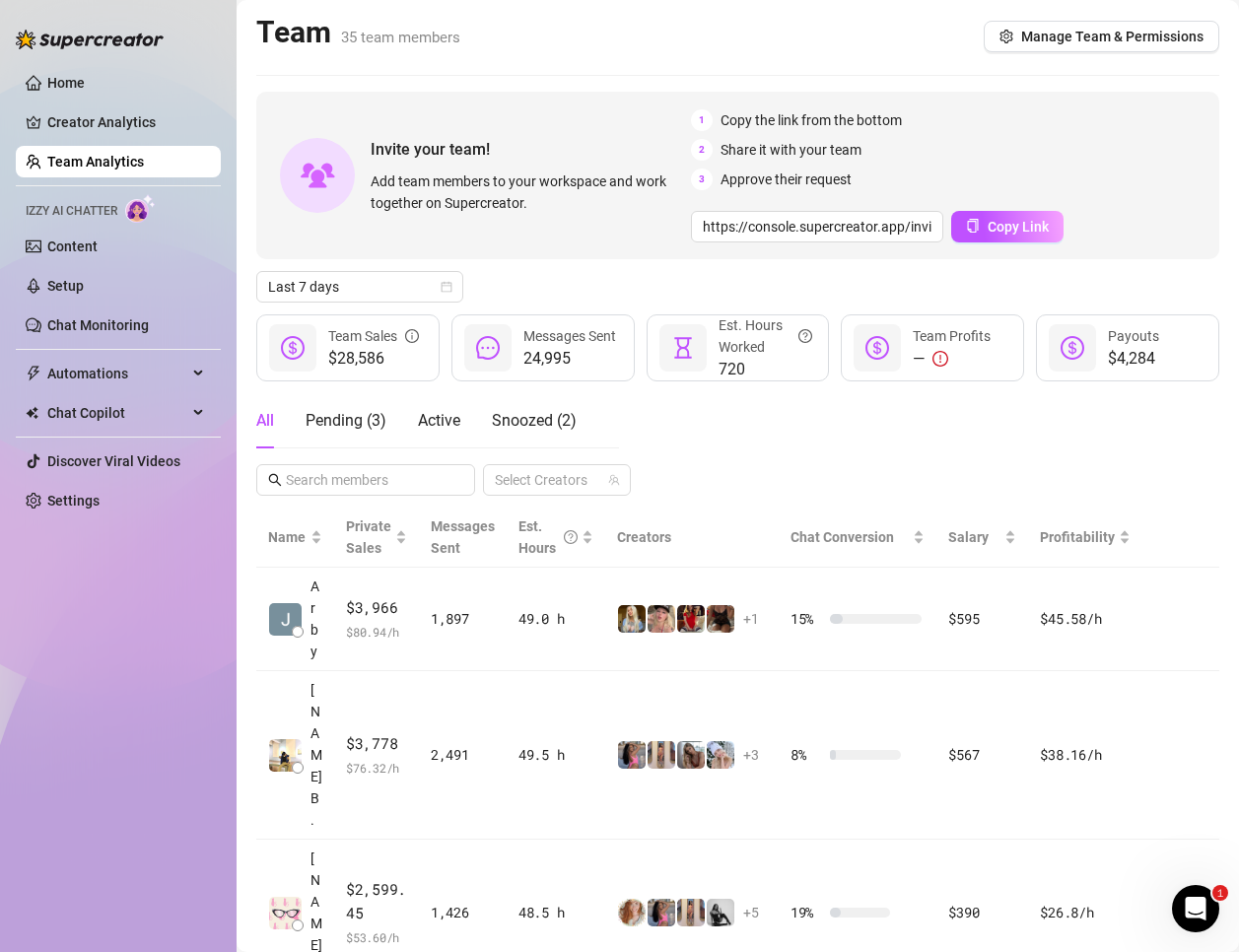 click on "All Pending ( 3 ) Active Snoozed ( 2 )   Select Creators" at bounding box center (737, 444) 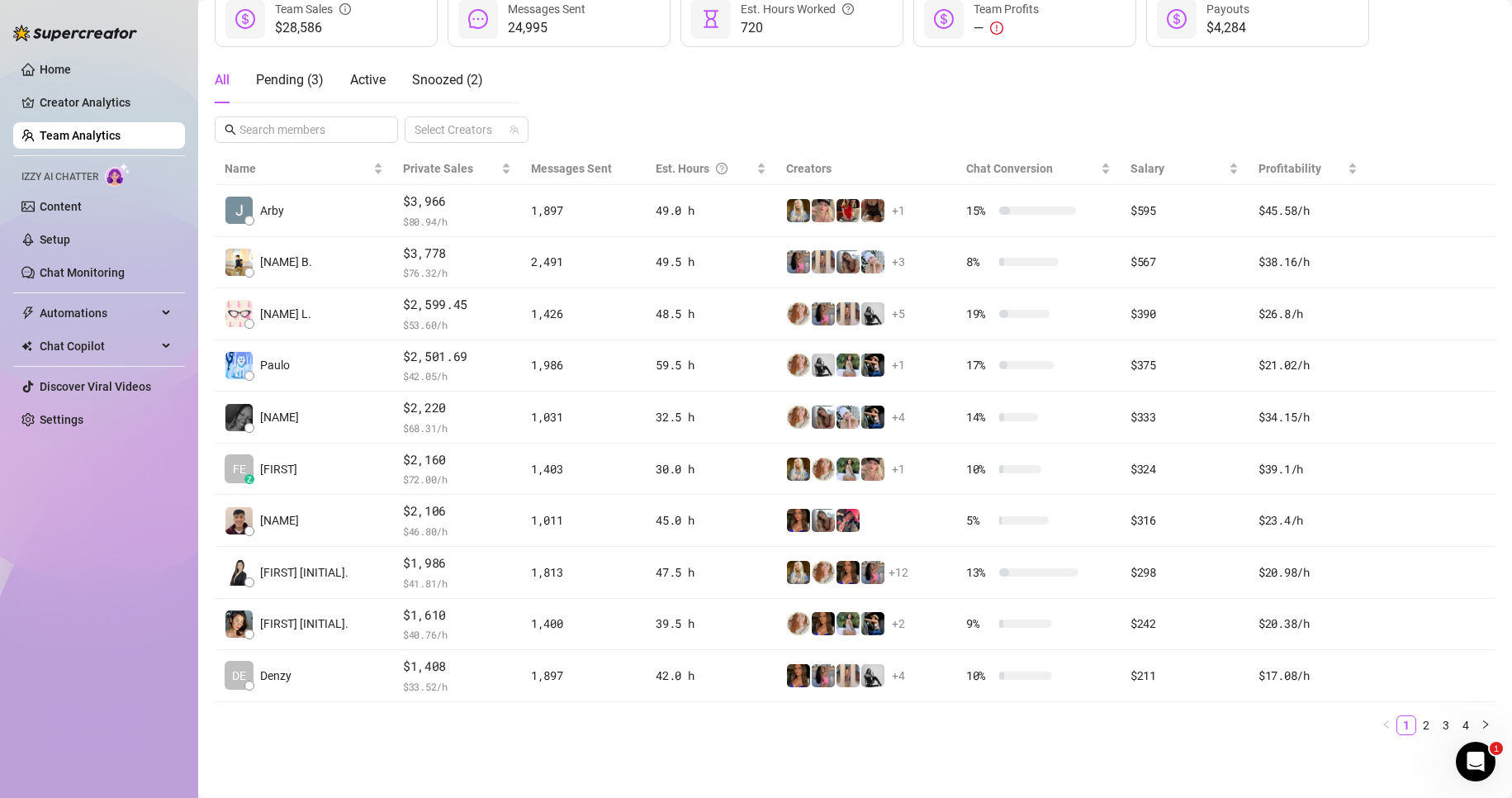scroll, scrollTop: 216, scrollLeft: 0, axis: vertical 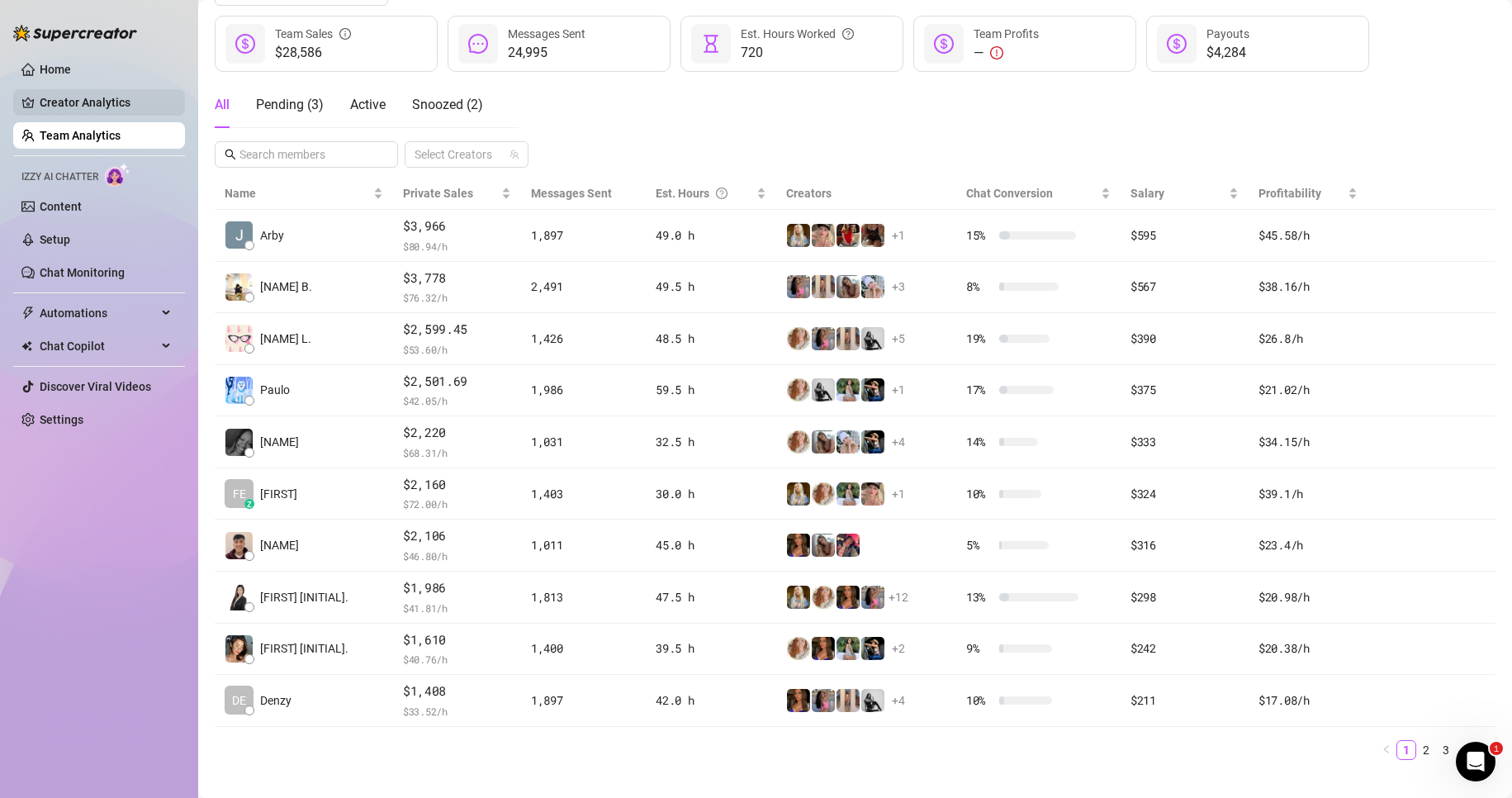 click on "Creator Analytics" at bounding box center (106, 102) 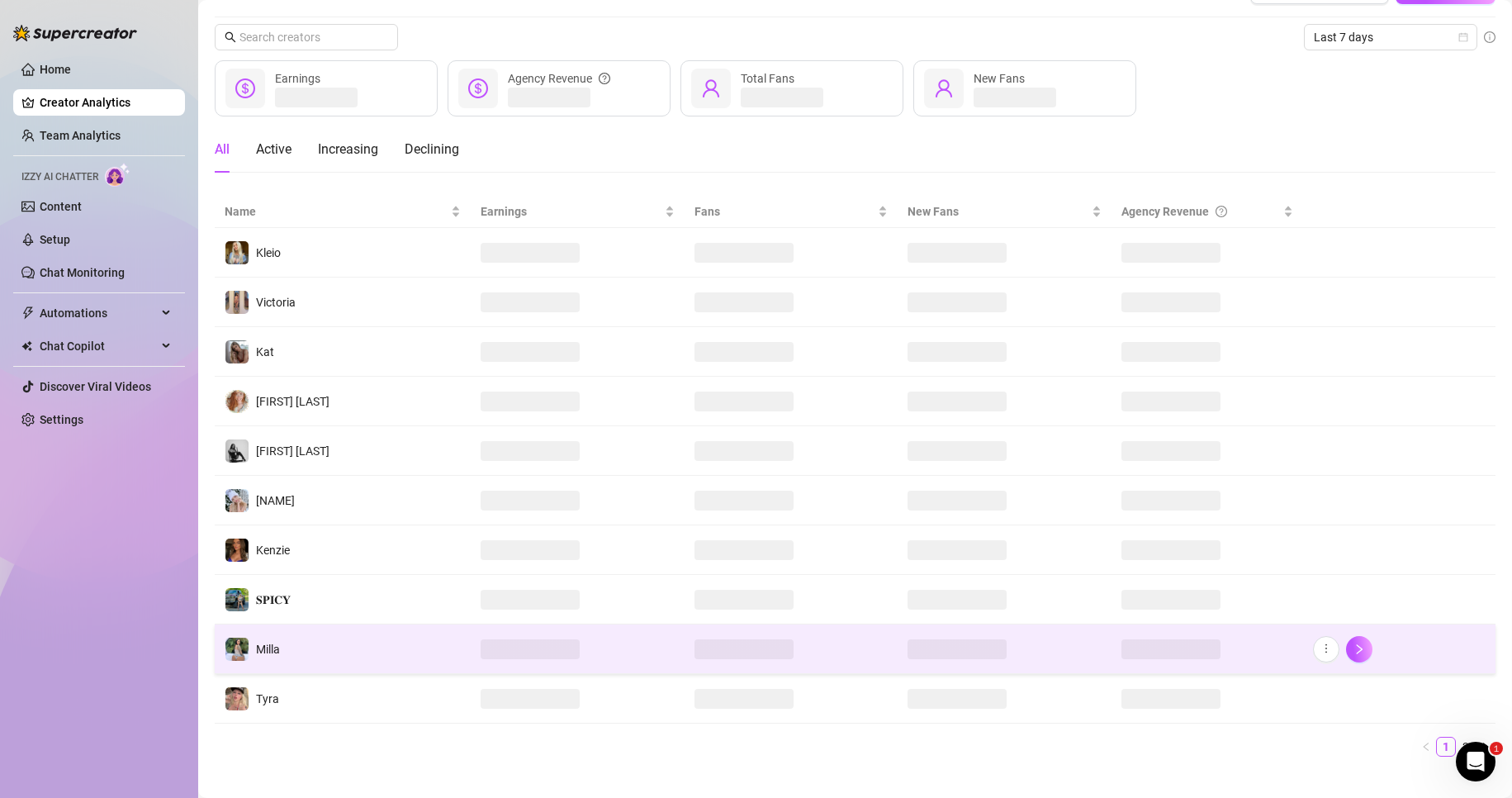 scroll, scrollTop: 61, scrollLeft: 0, axis: vertical 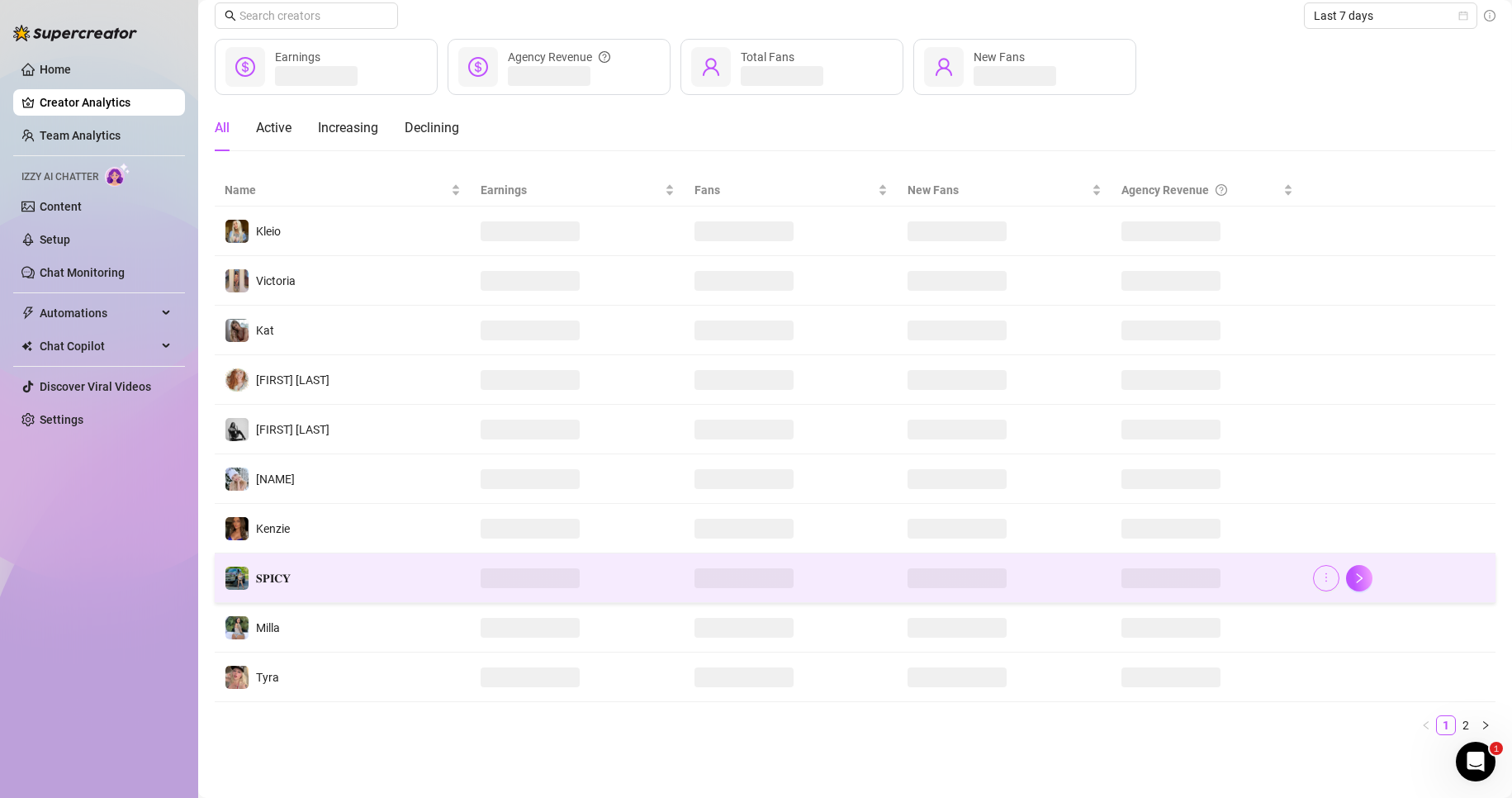click 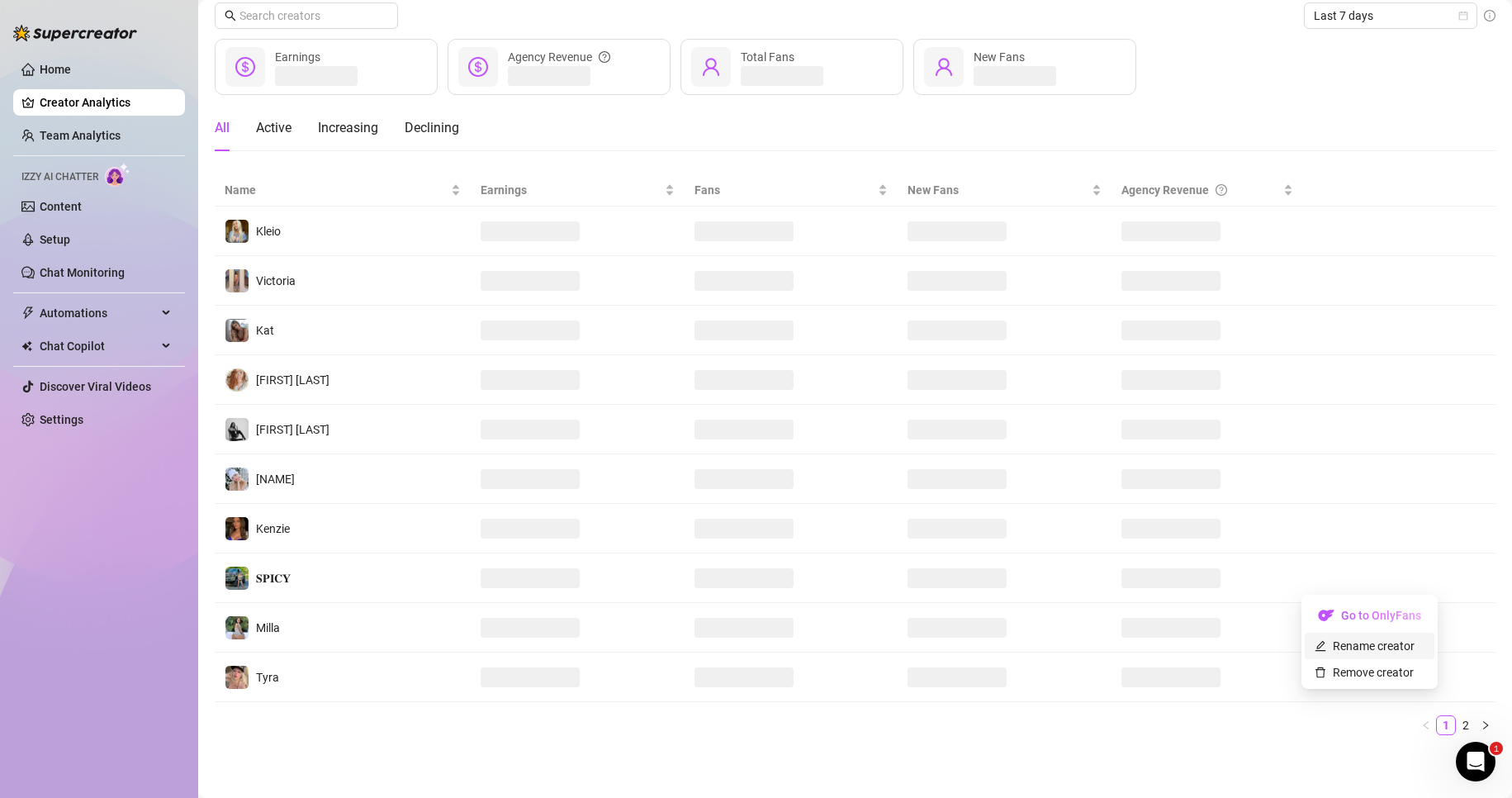 click on "Rename creator" at bounding box center (1364, 646) 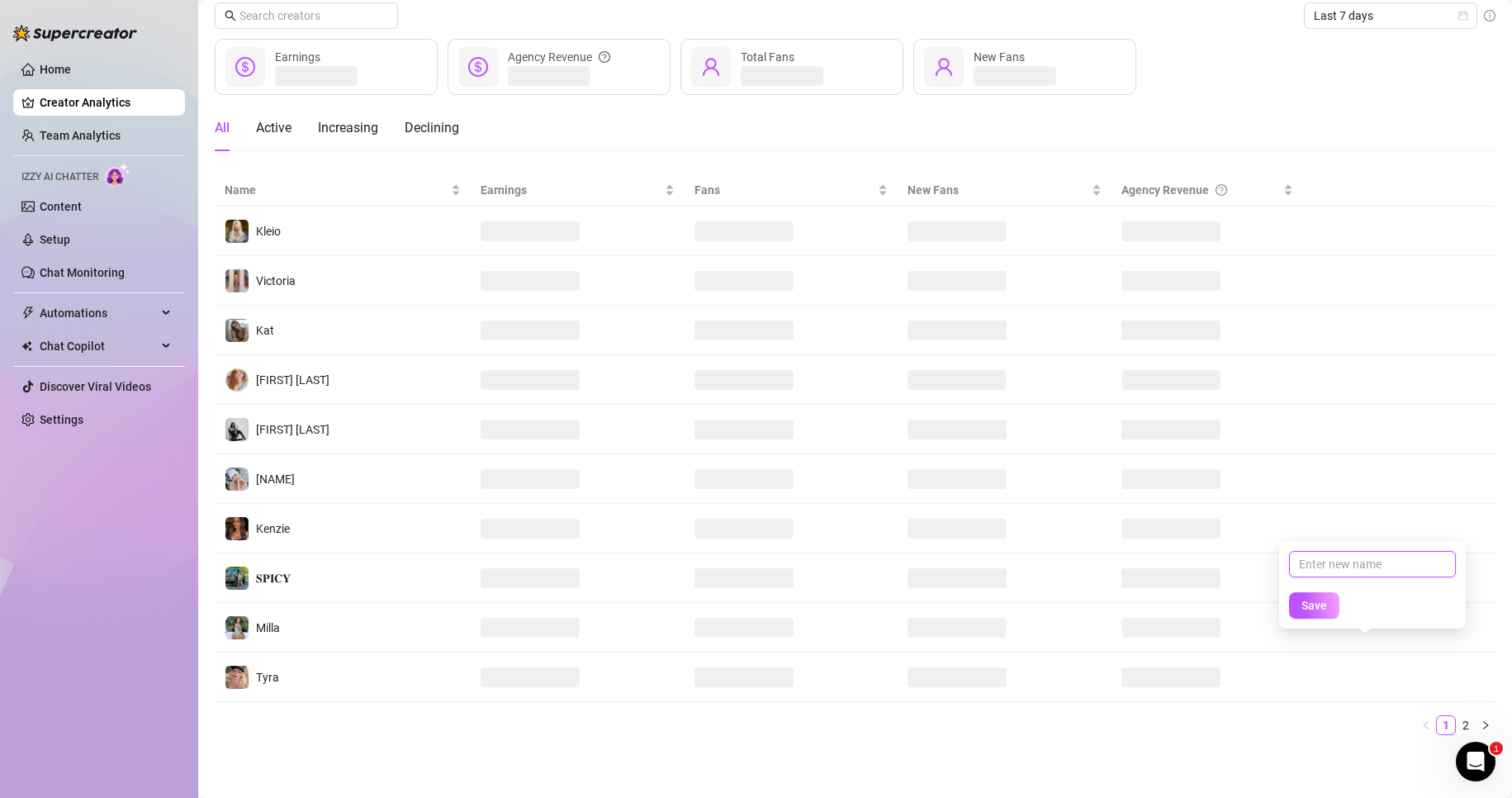 click at bounding box center [1372, 564] 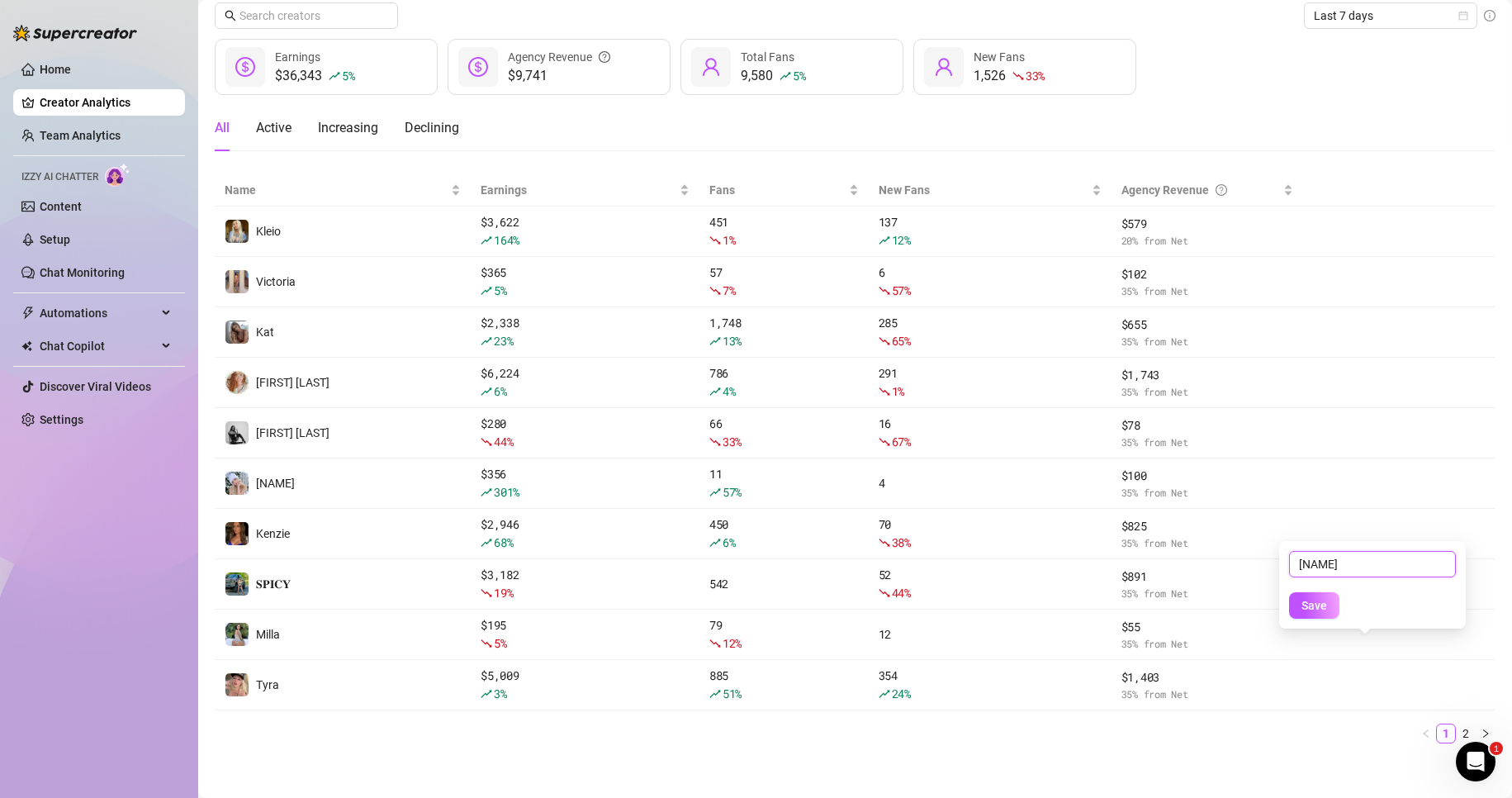 type on "[NAME]" 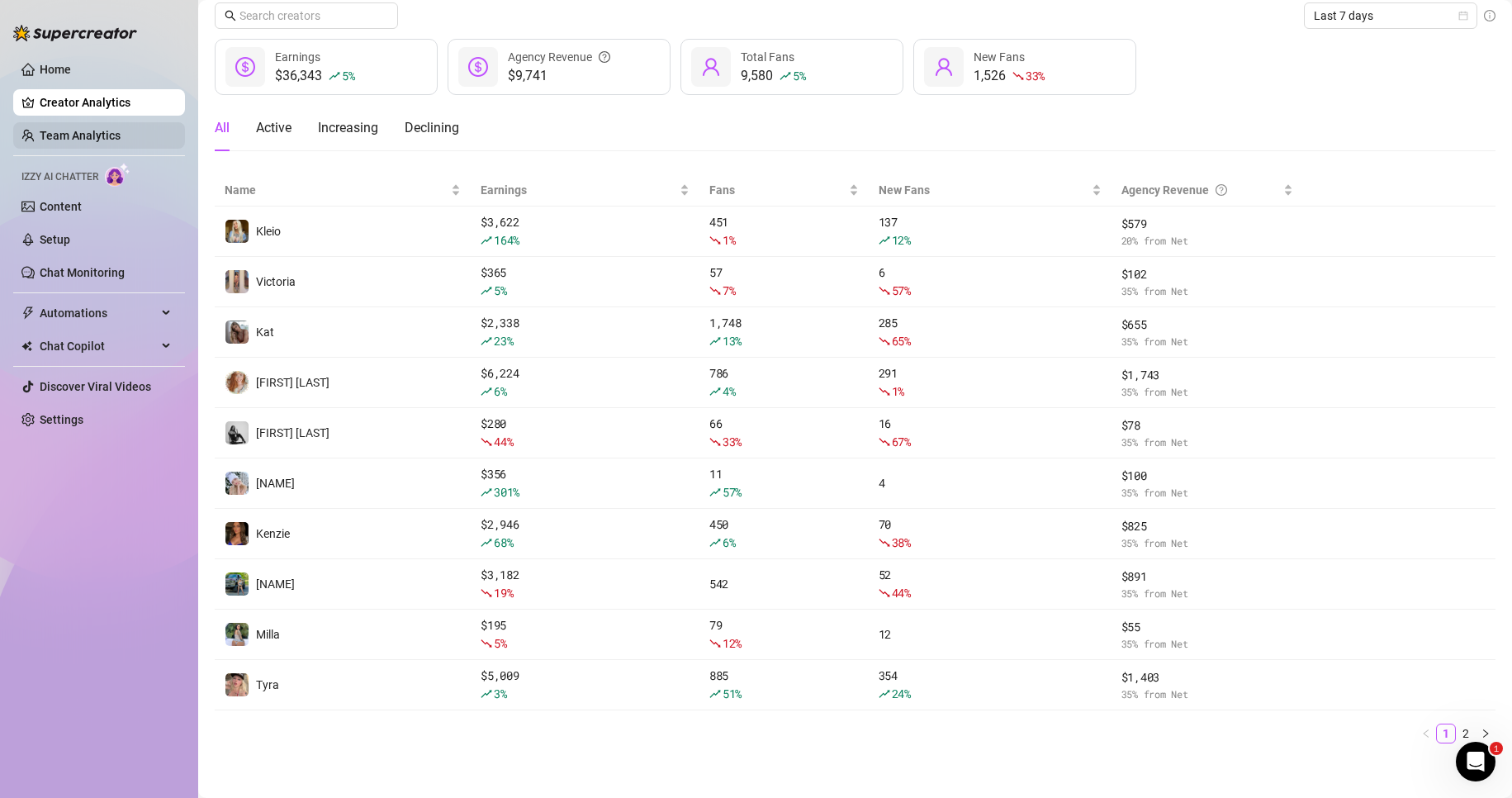 click on "Team Analytics" at bounding box center [80, 135] 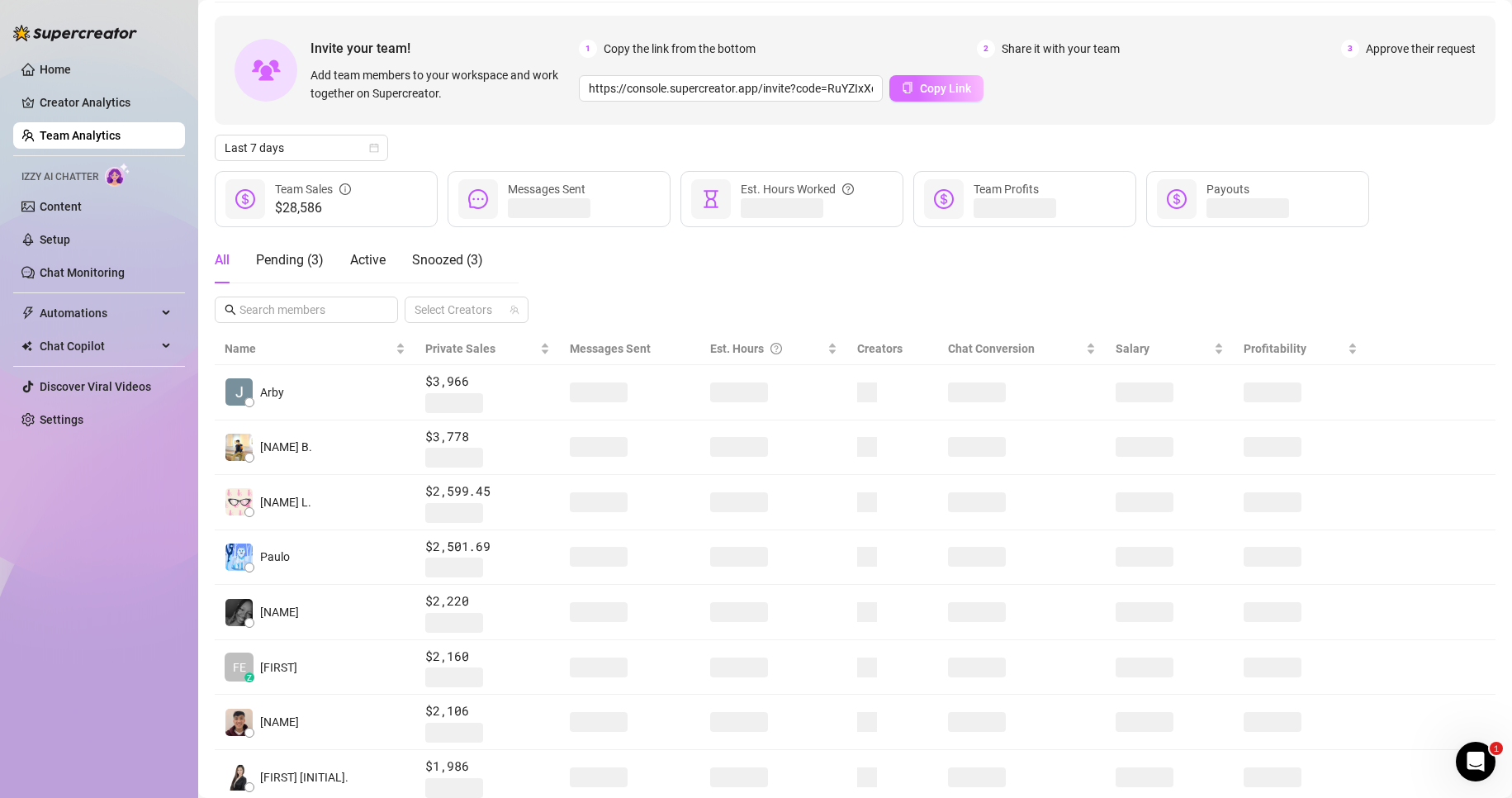 click on "Copy Link" at bounding box center [946, 88] 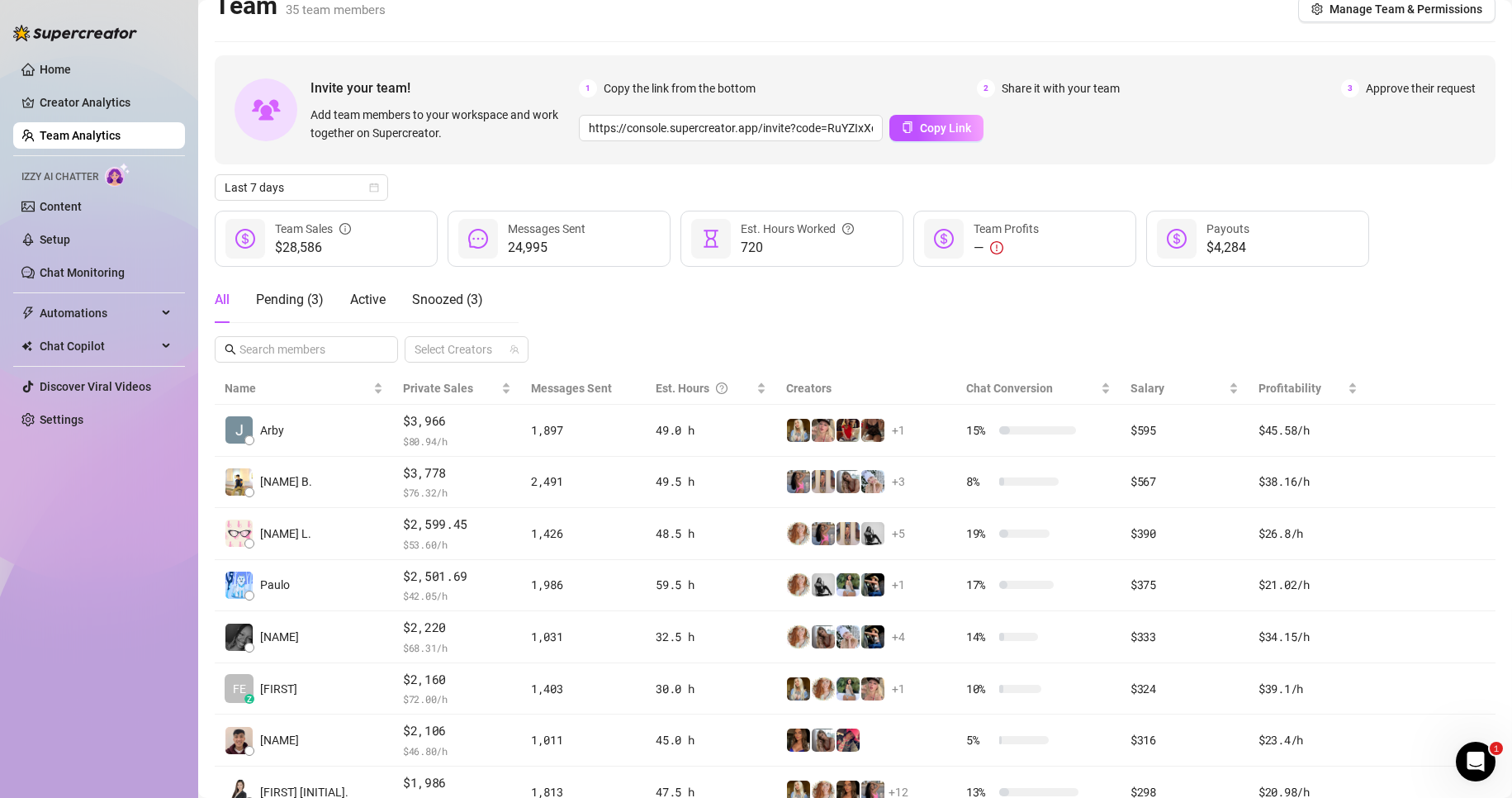 scroll, scrollTop: 0, scrollLeft: 0, axis: both 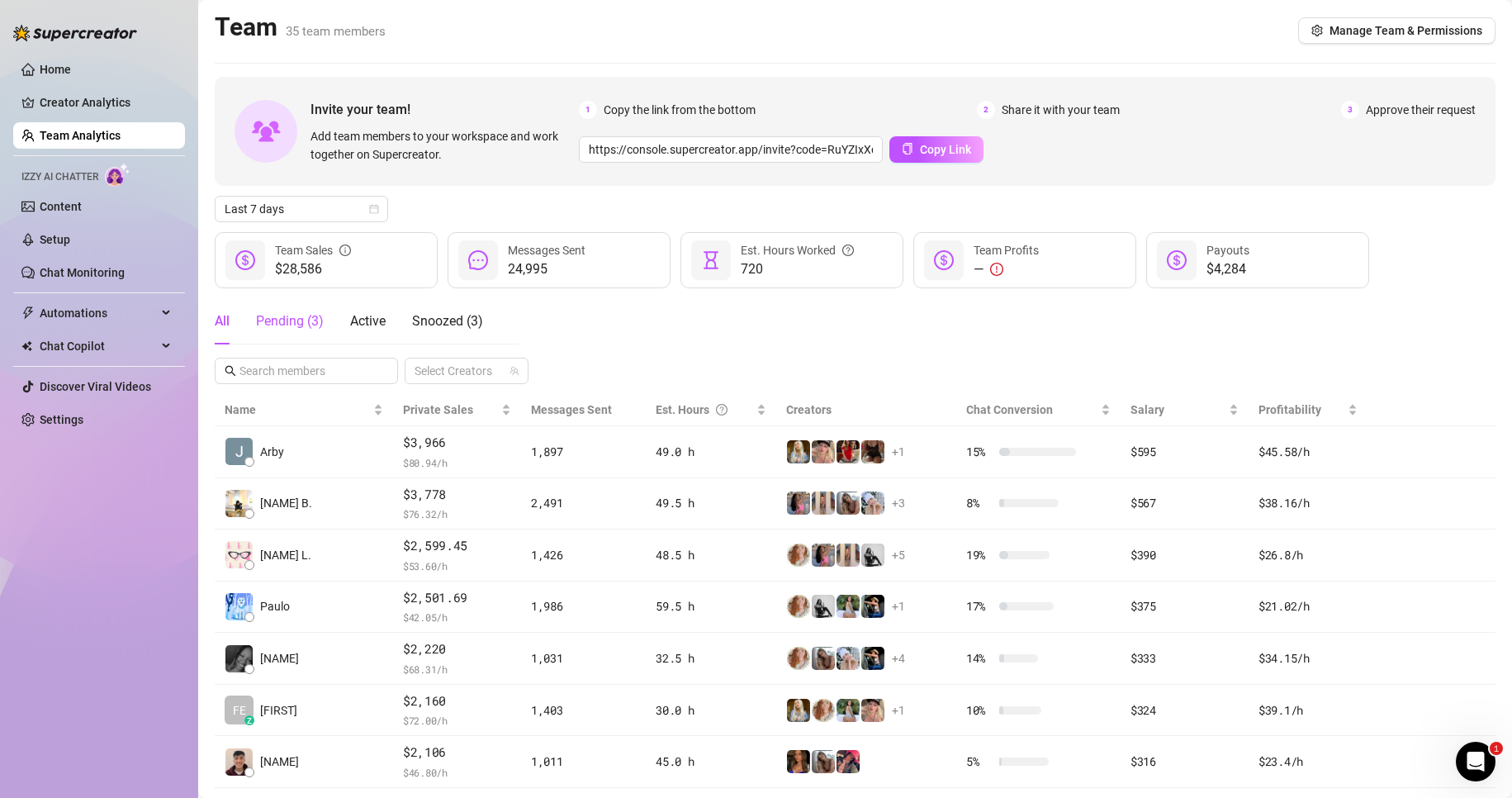 click on "Pending ( 3 )" at bounding box center [290, 321] 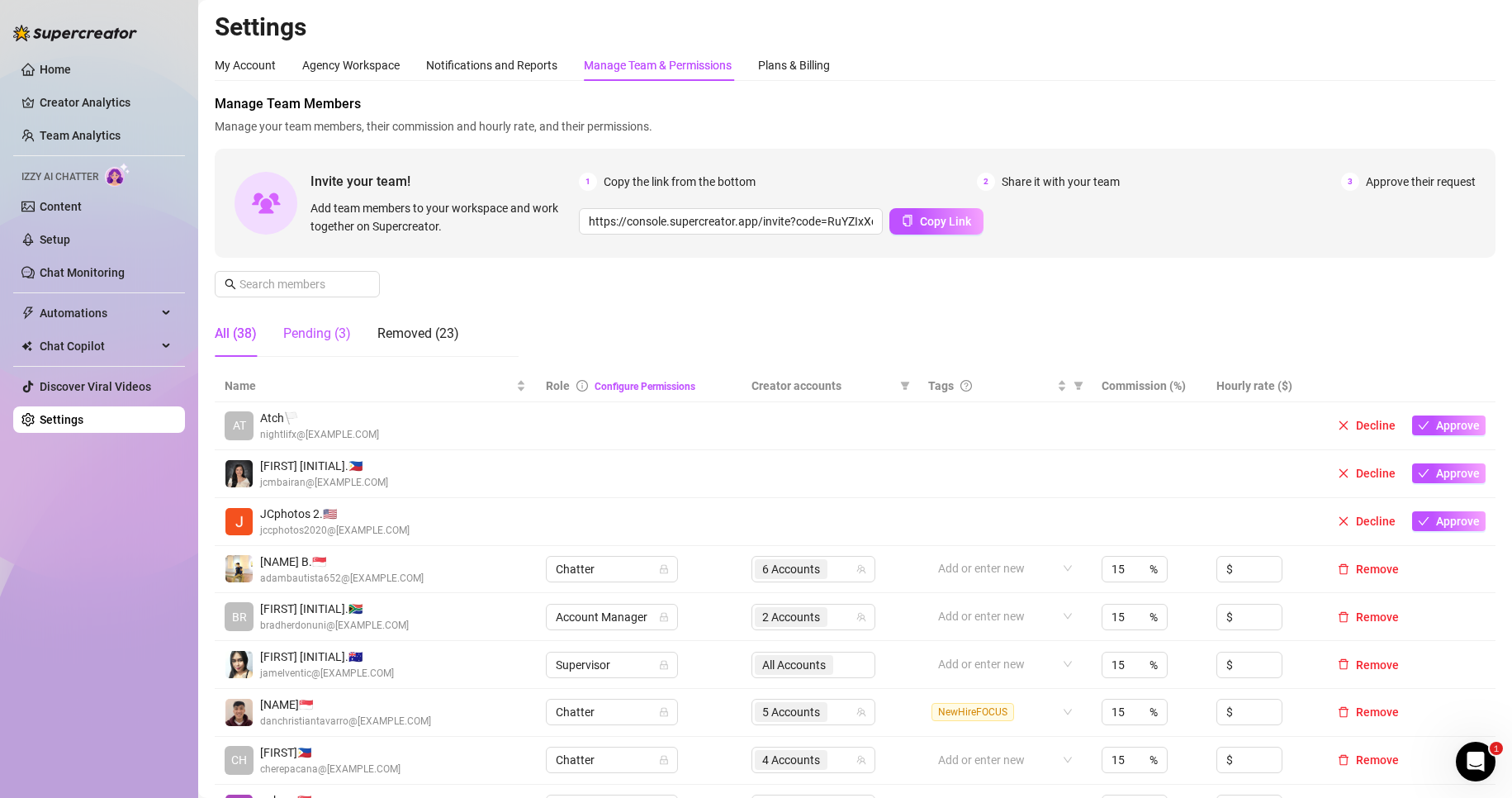 click on "Pending (3)" at bounding box center (317, 334) 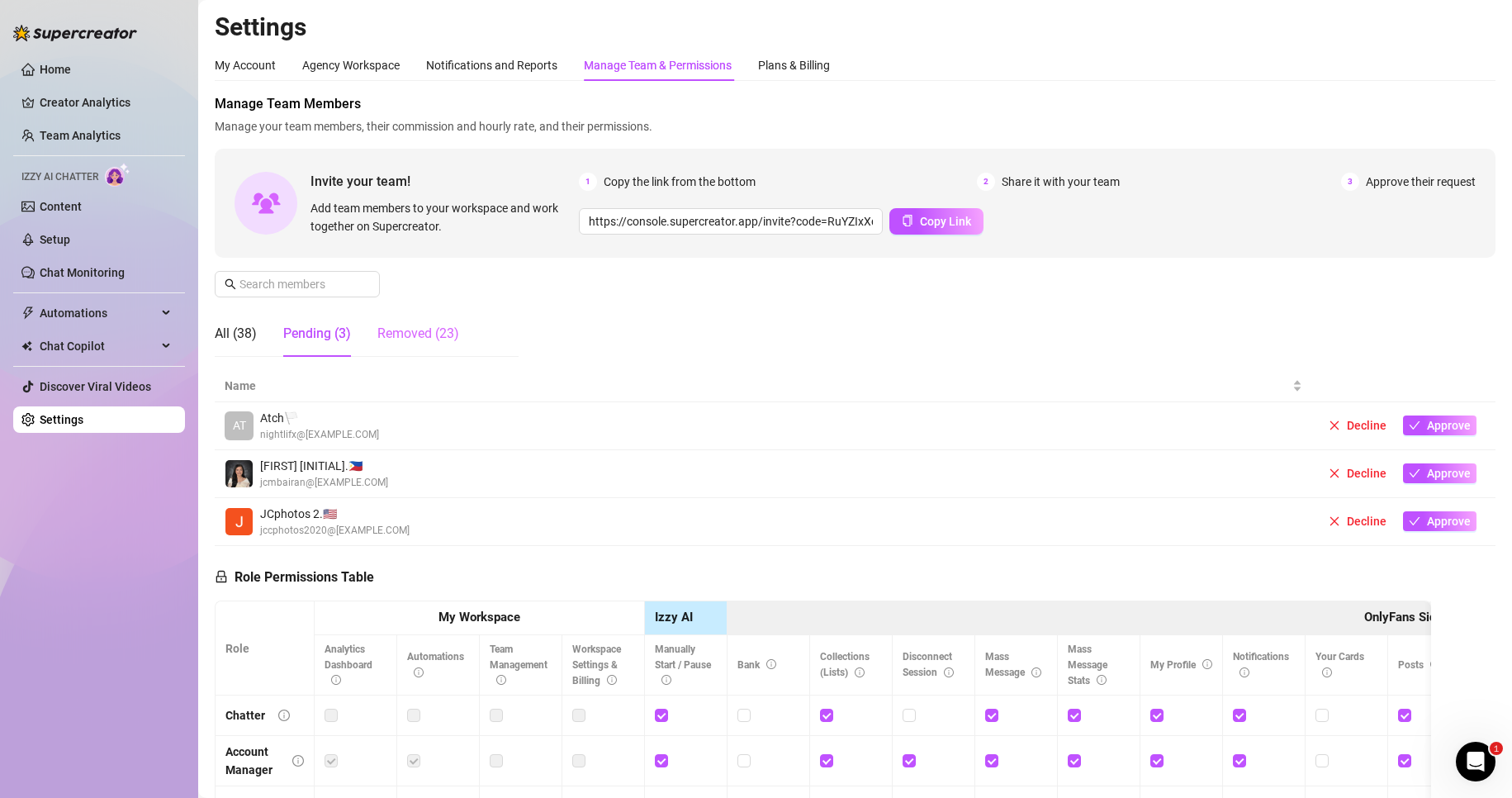 click on "Removed (23)" at bounding box center (418, 334) 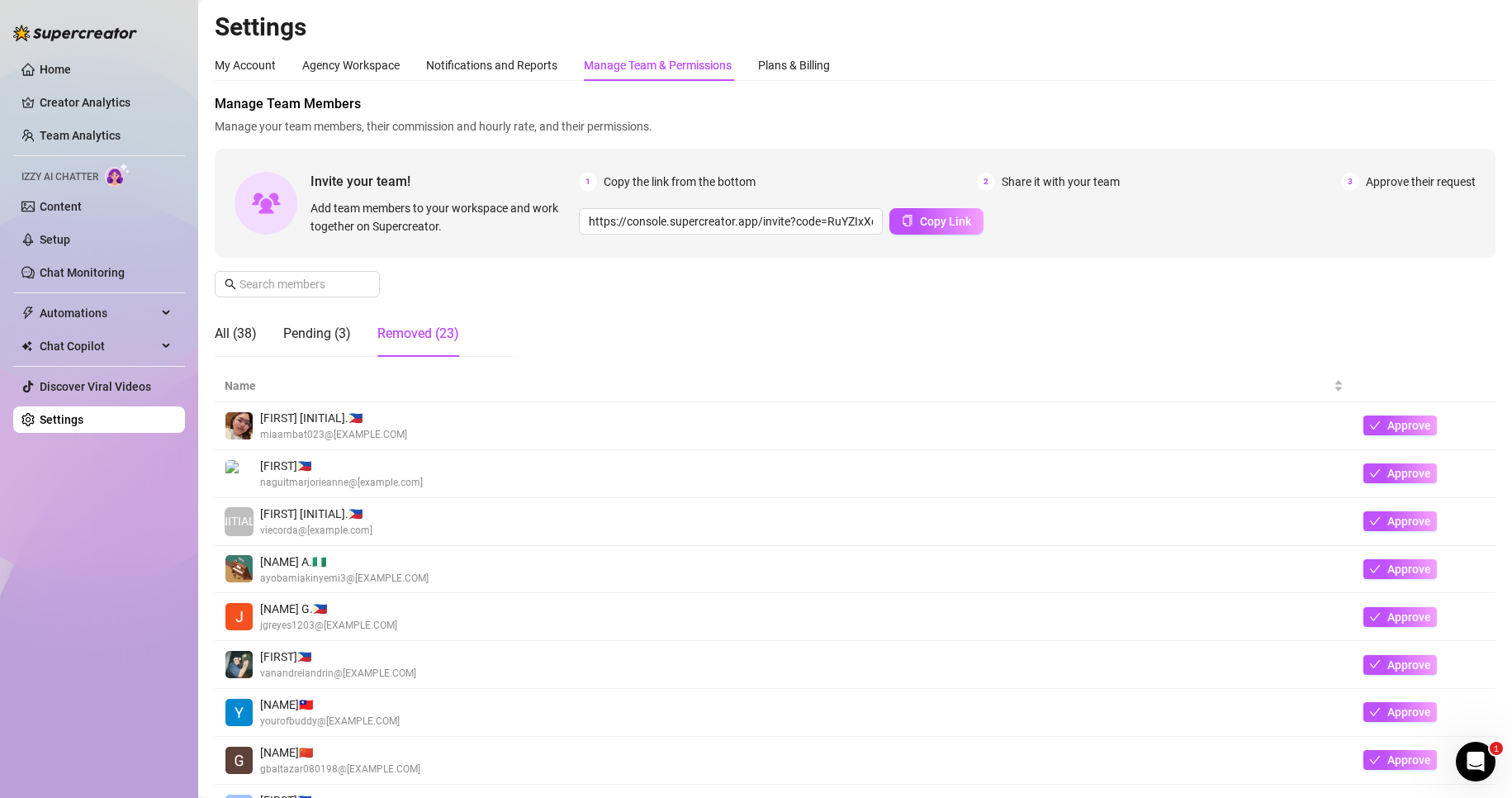 scroll, scrollTop: 165, scrollLeft: 0, axis: vertical 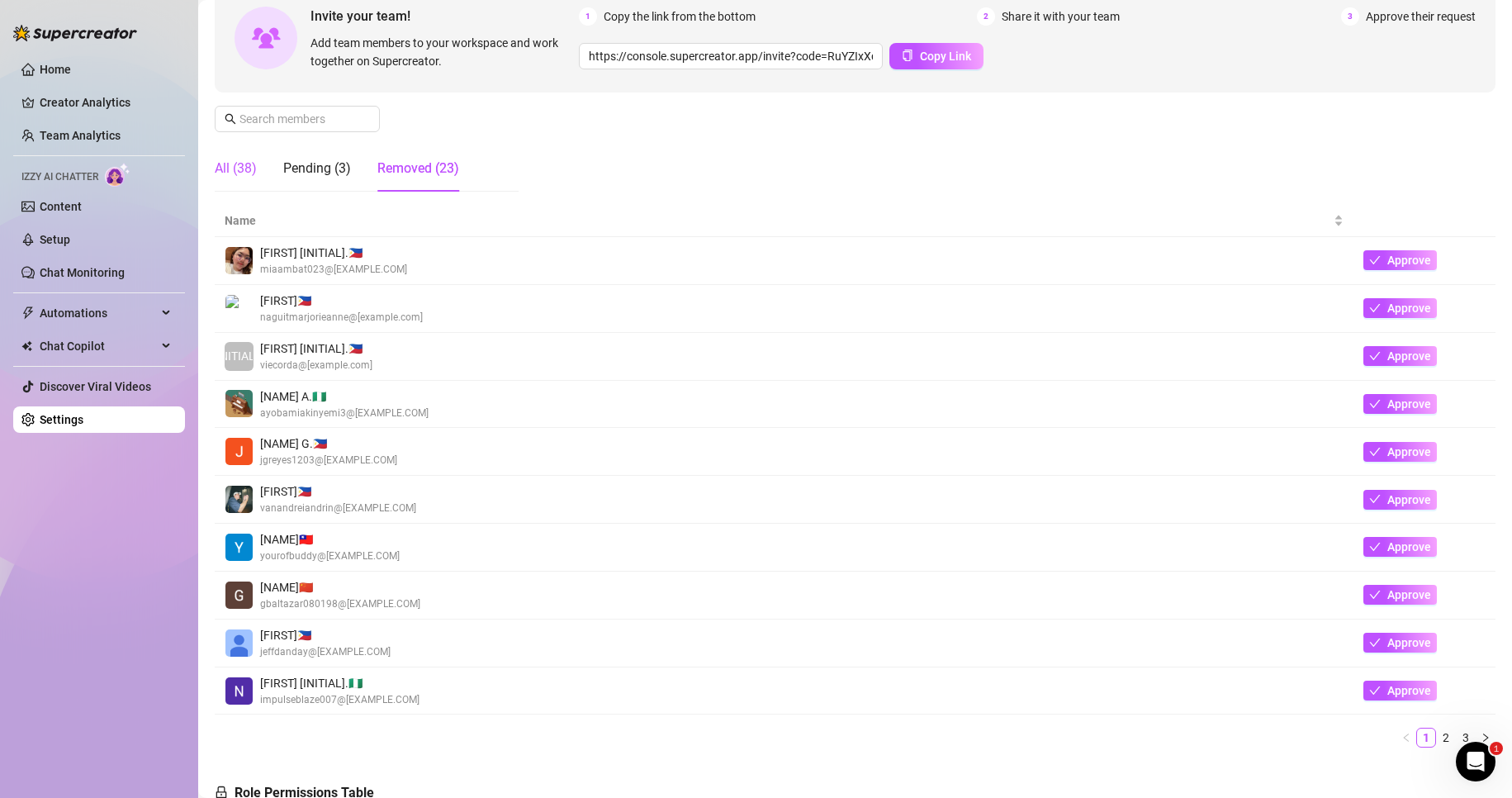 click on "All (38)" at bounding box center [235, 169] 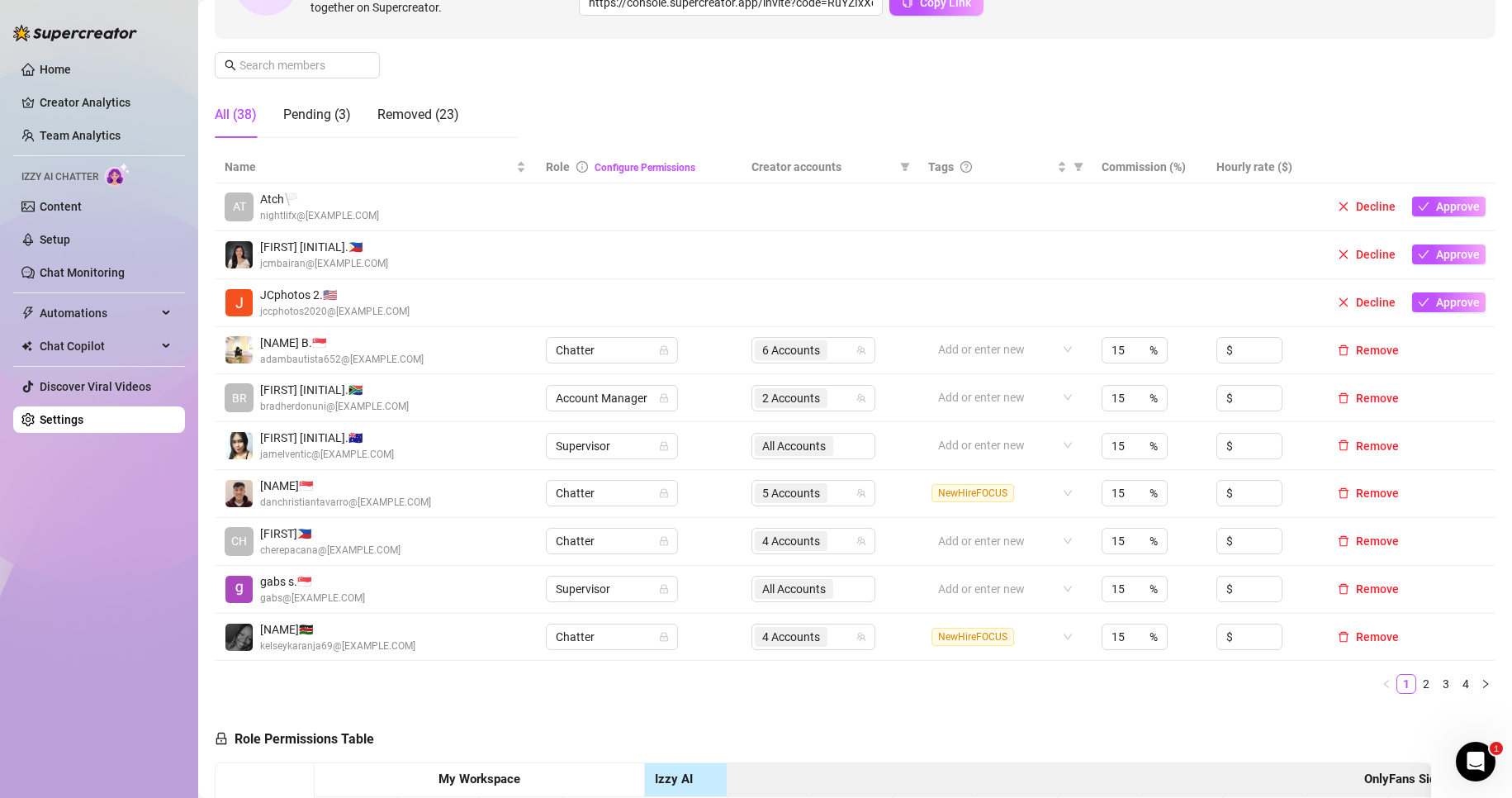 scroll, scrollTop: 248, scrollLeft: 0, axis: vertical 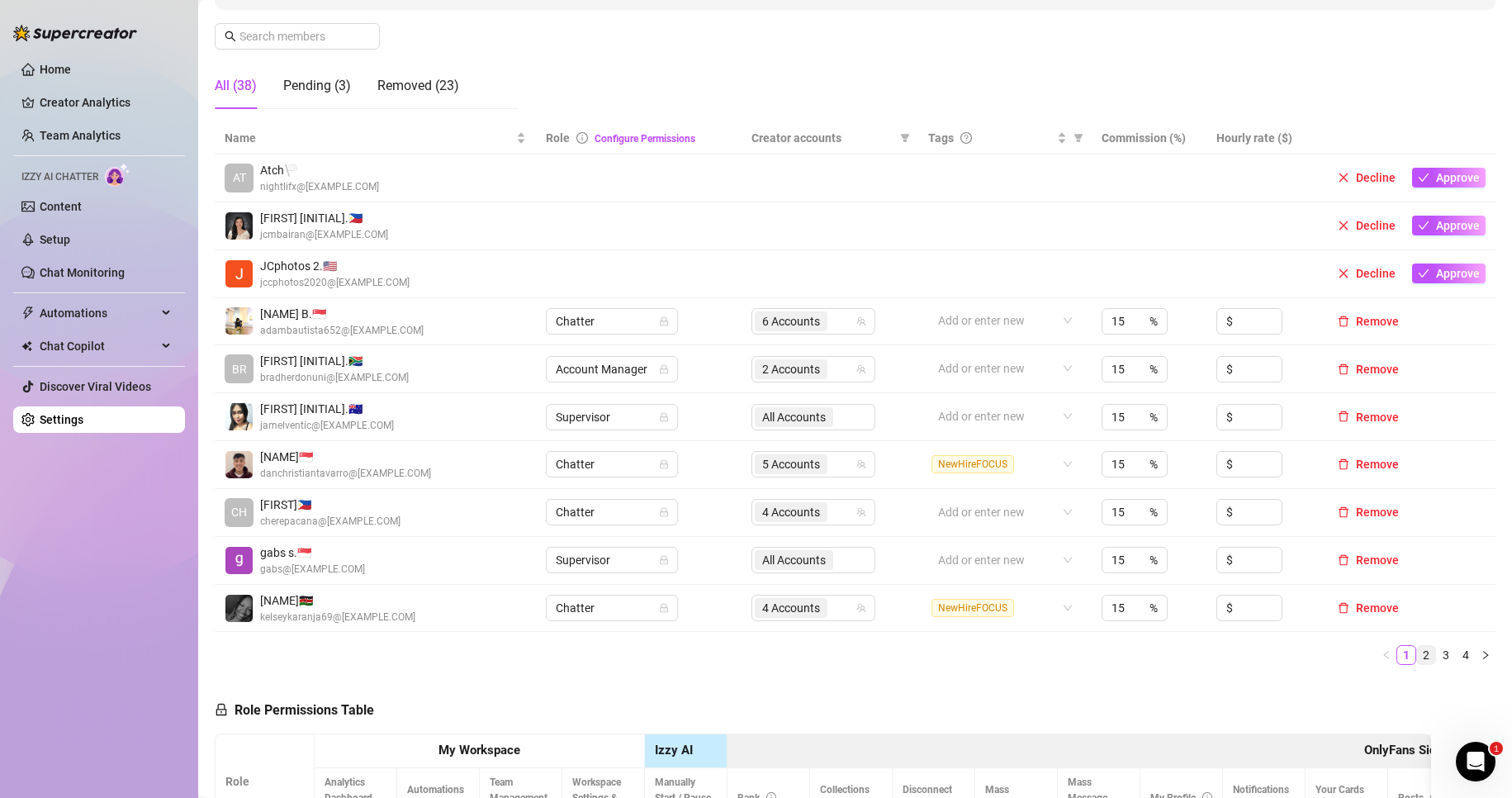 click on "2" at bounding box center [1426, 655] 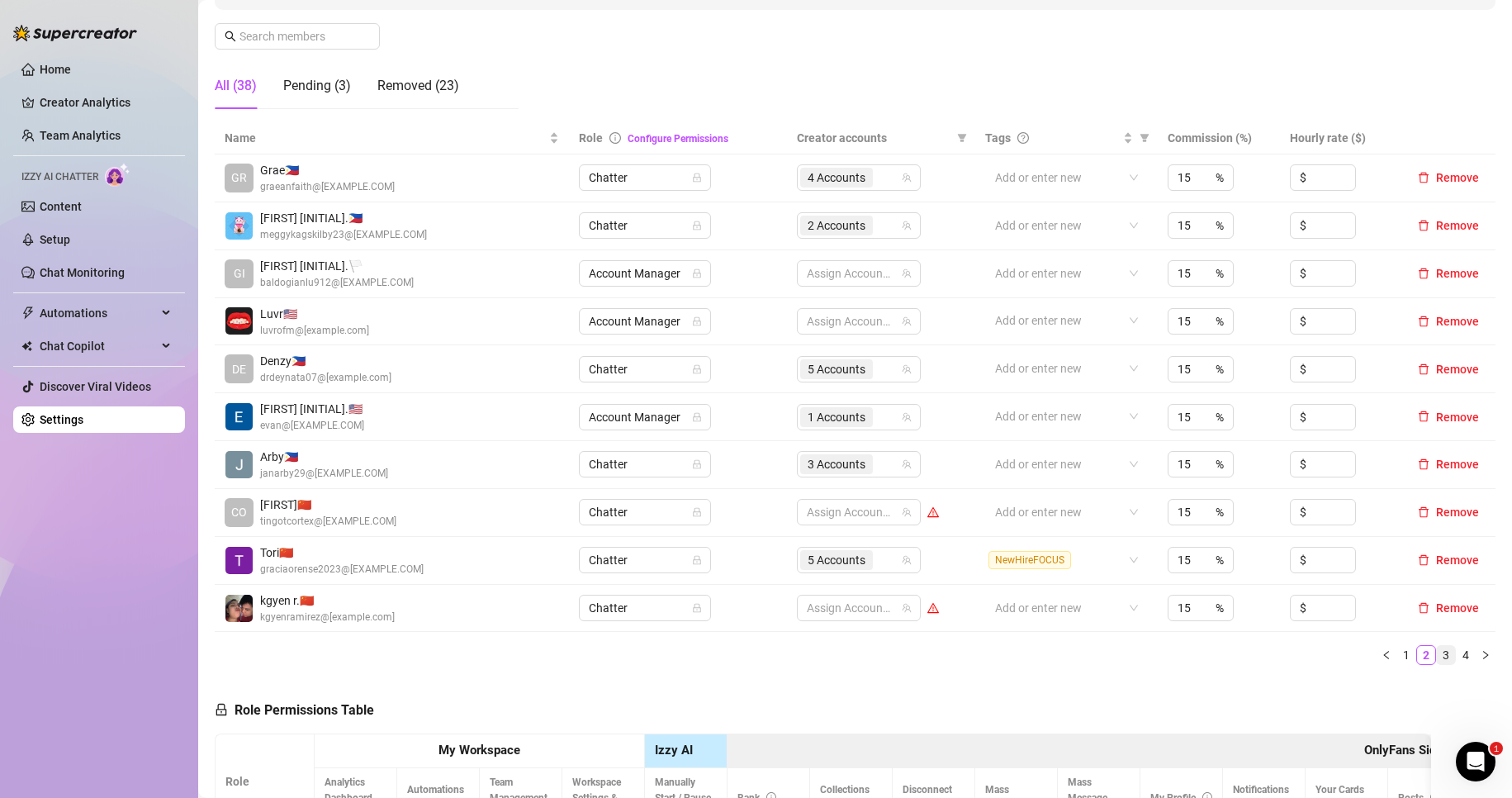 click on "3" at bounding box center (1446, 655) 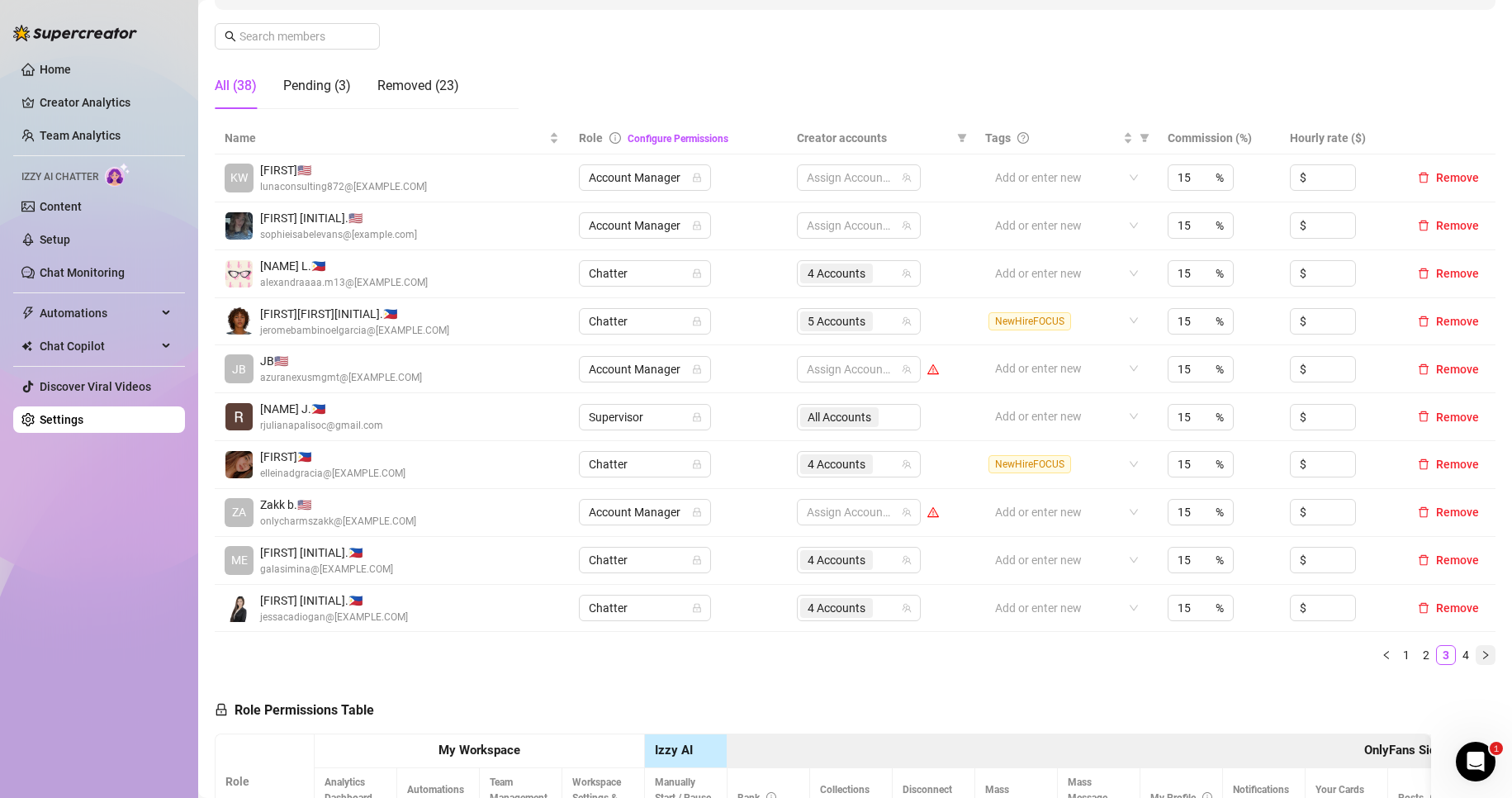 click at bounding box center (1486, 655) 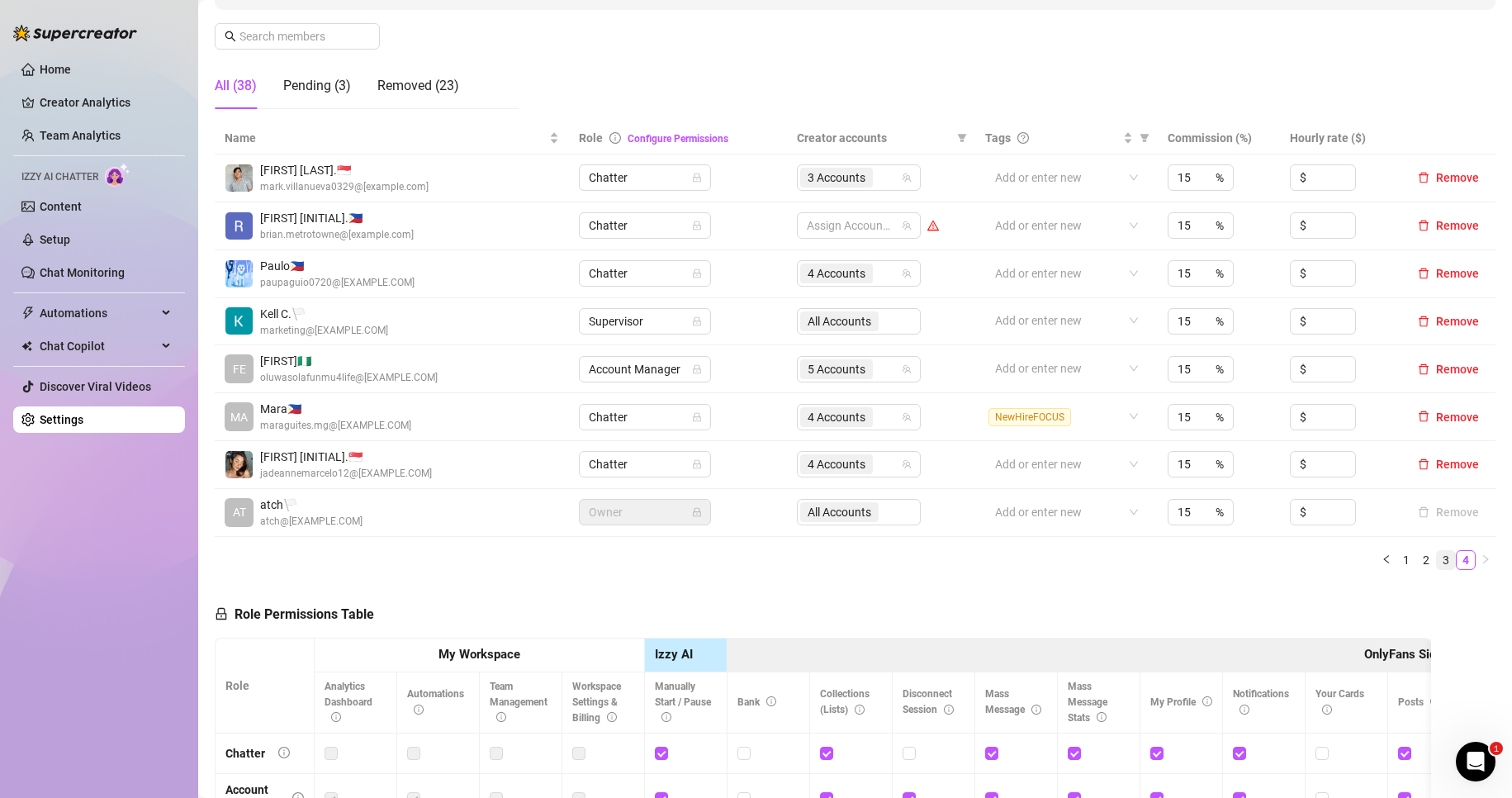 click on "3" at bounding box center (1446, 560) 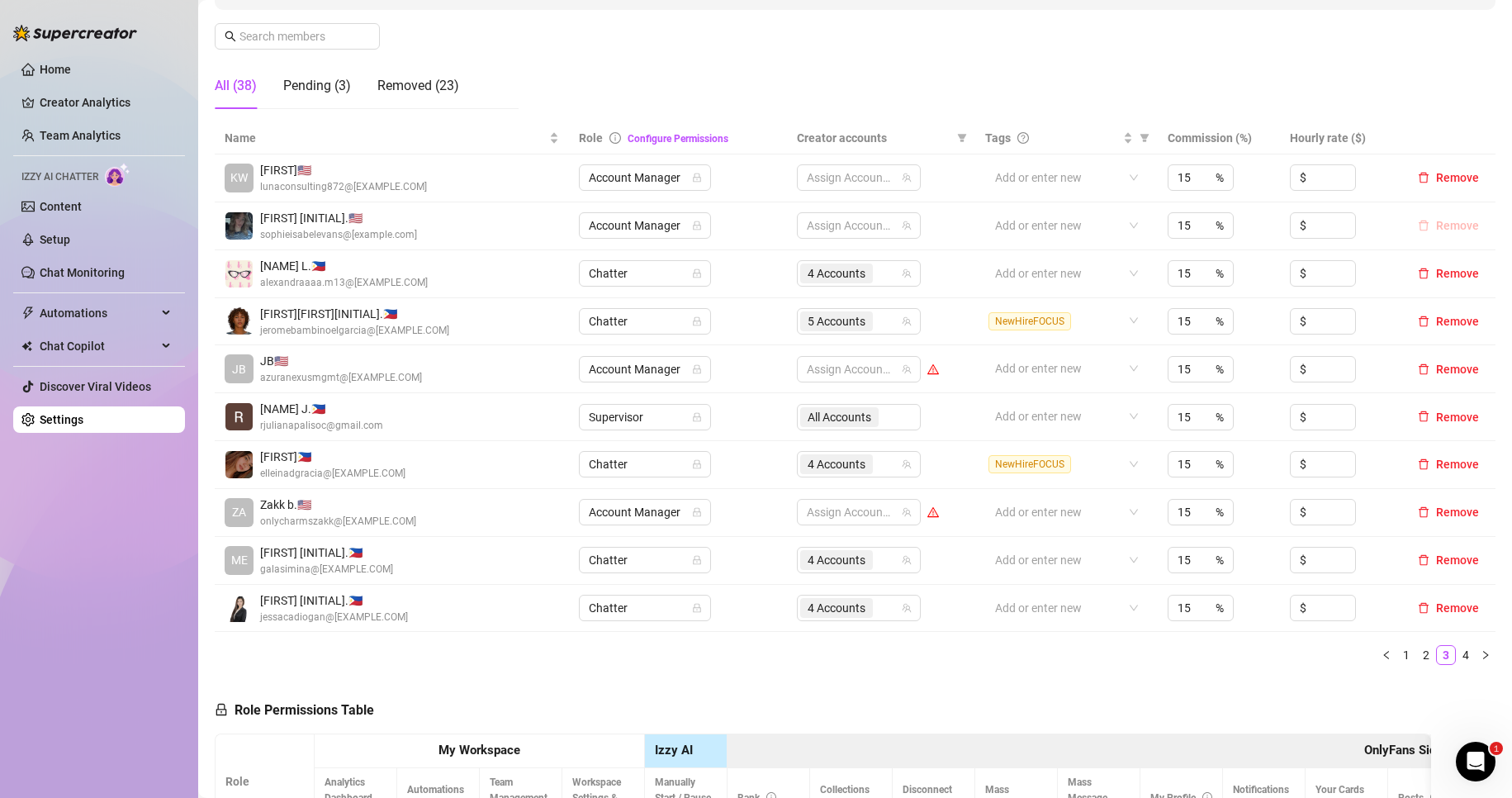click on "Remove" at bounding box center (1457, 226) 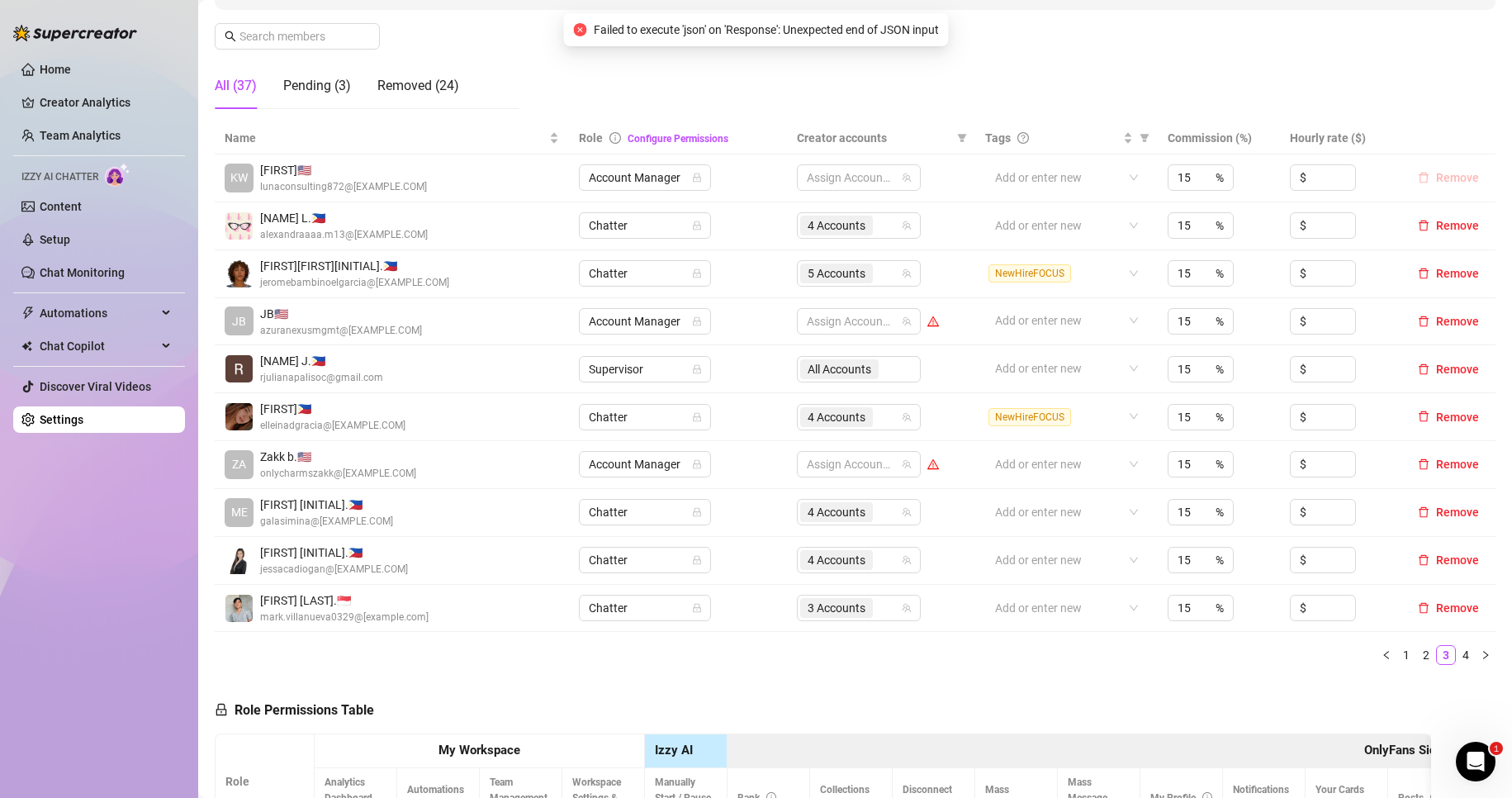 click 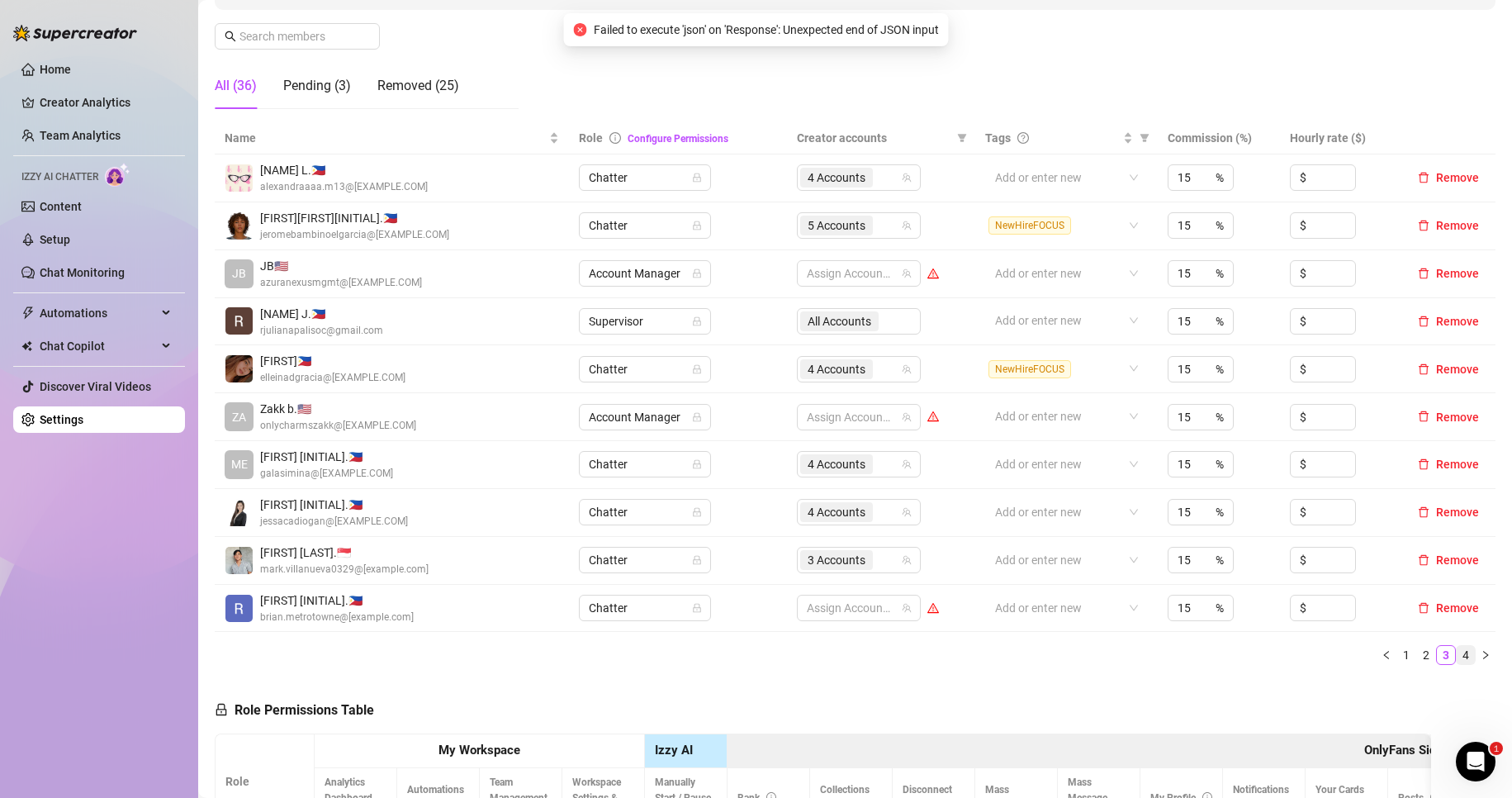 click on "4" at bounding box center (1466, 655) 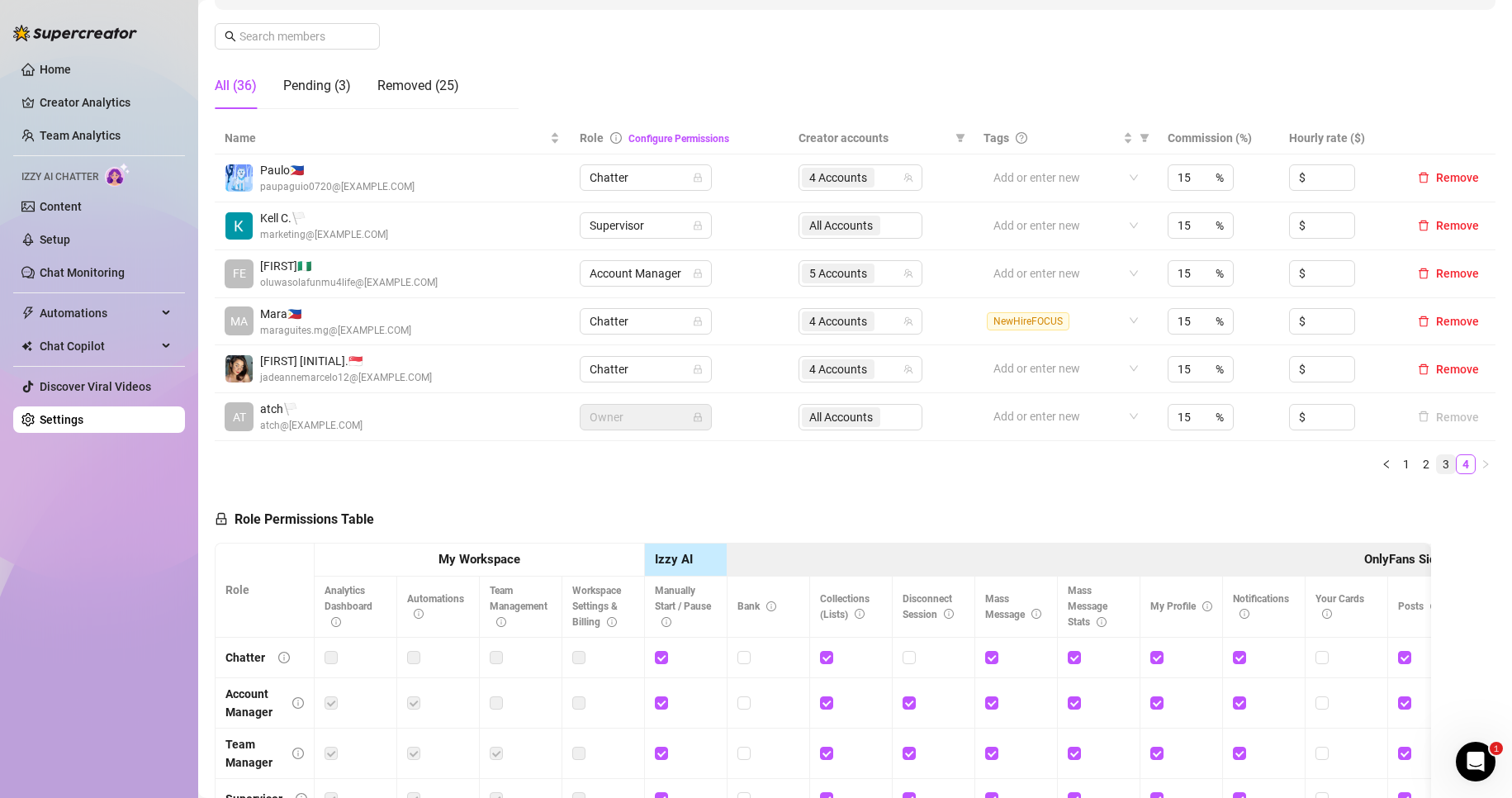 click on "3" at bounding box center [1446, 464] 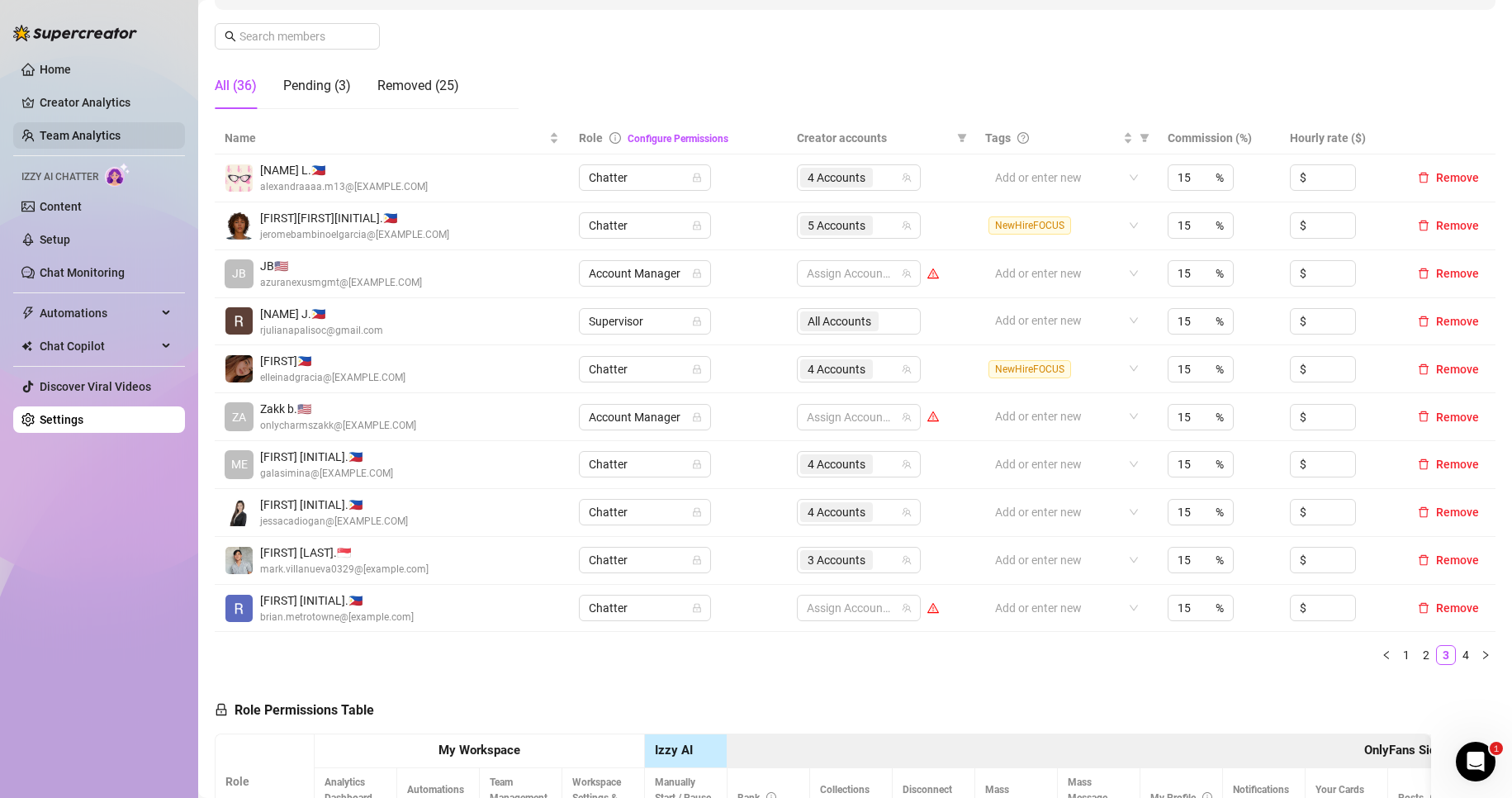 click on "Team Analytics" at bounding box center (80, 135) 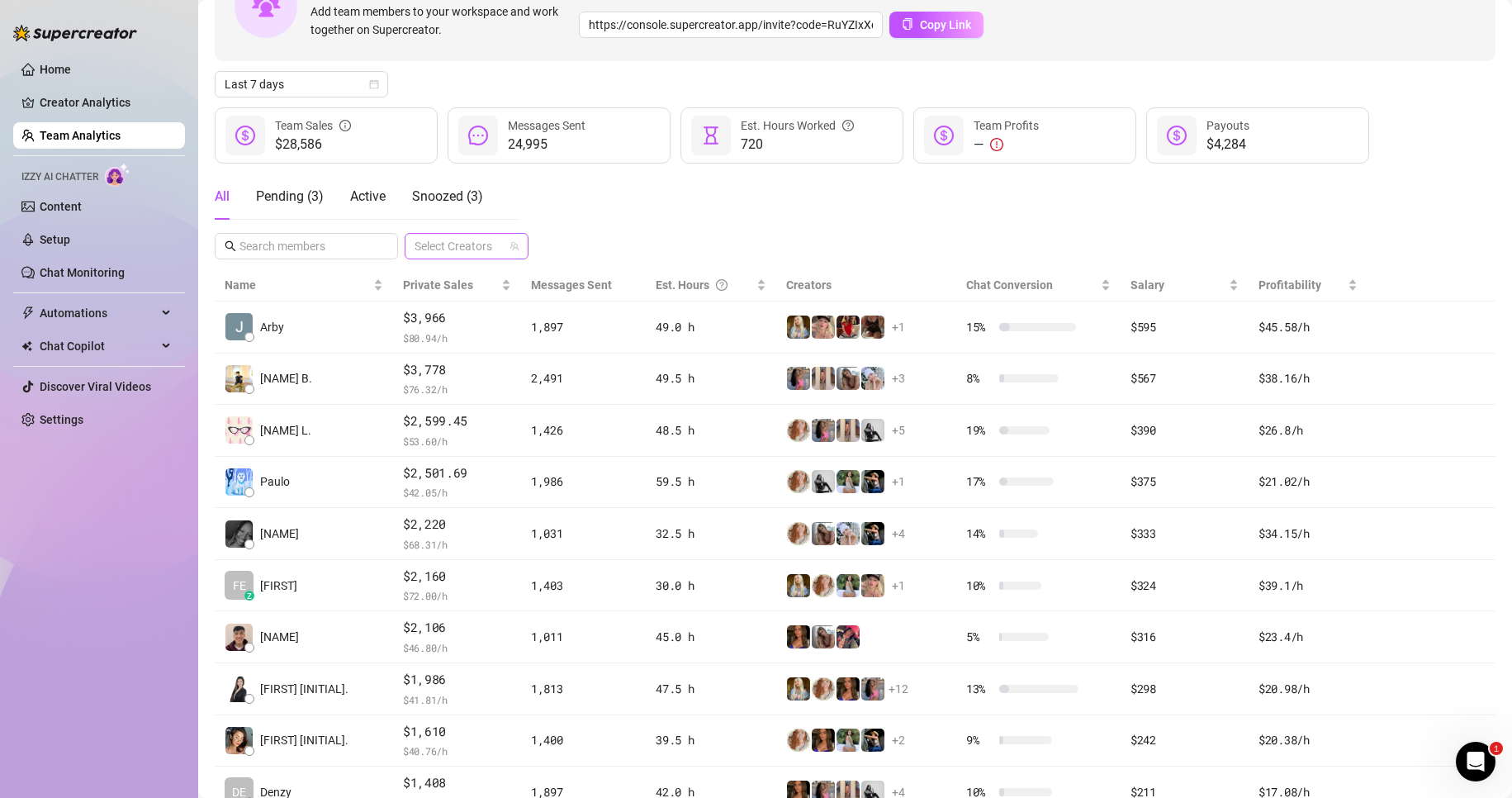 scroll, scrollTop: 0, scrollLeft: 0, axis: both 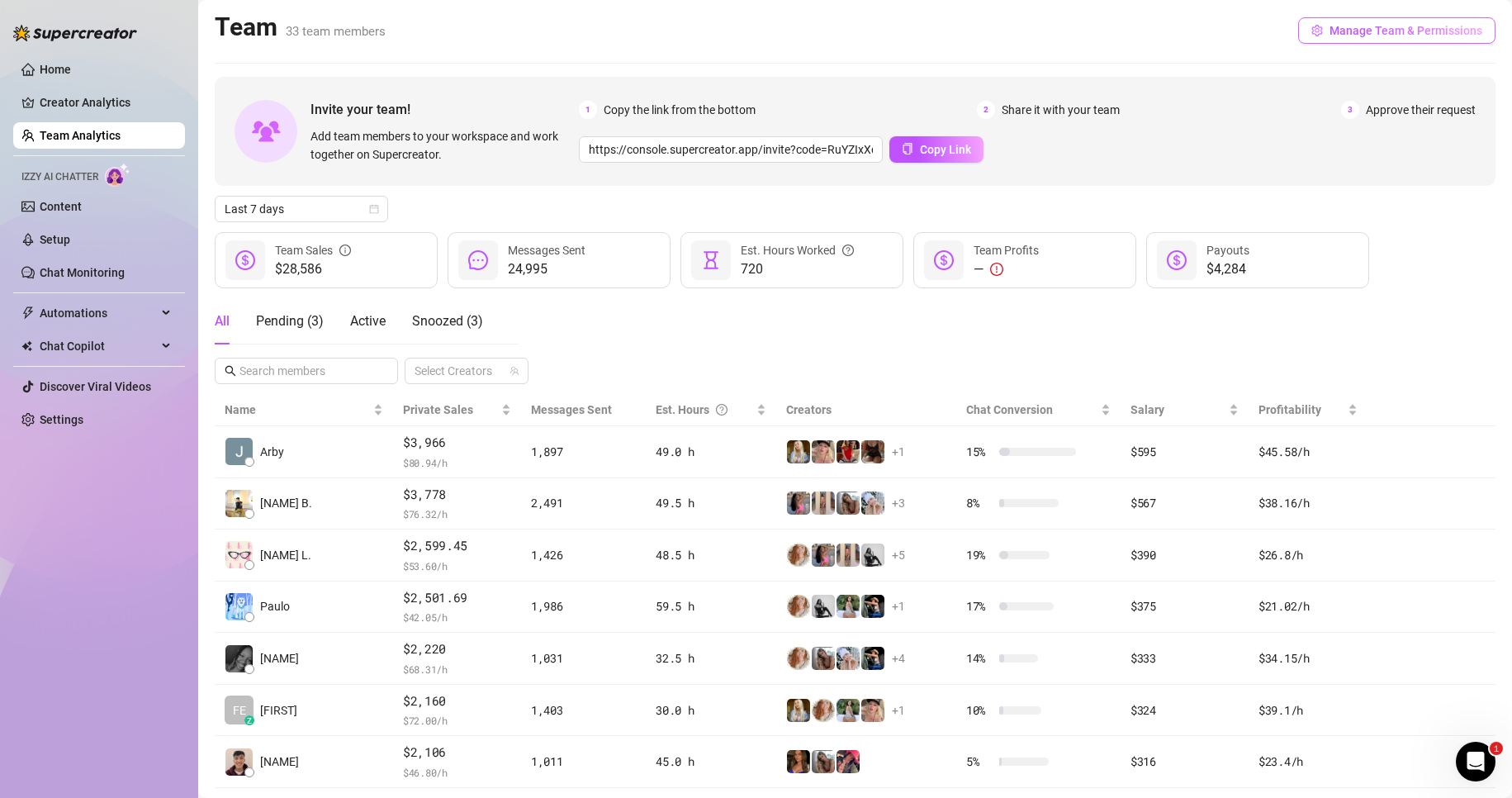 click on "Manage Team & Permissions" at bounding box center [1396, 31] 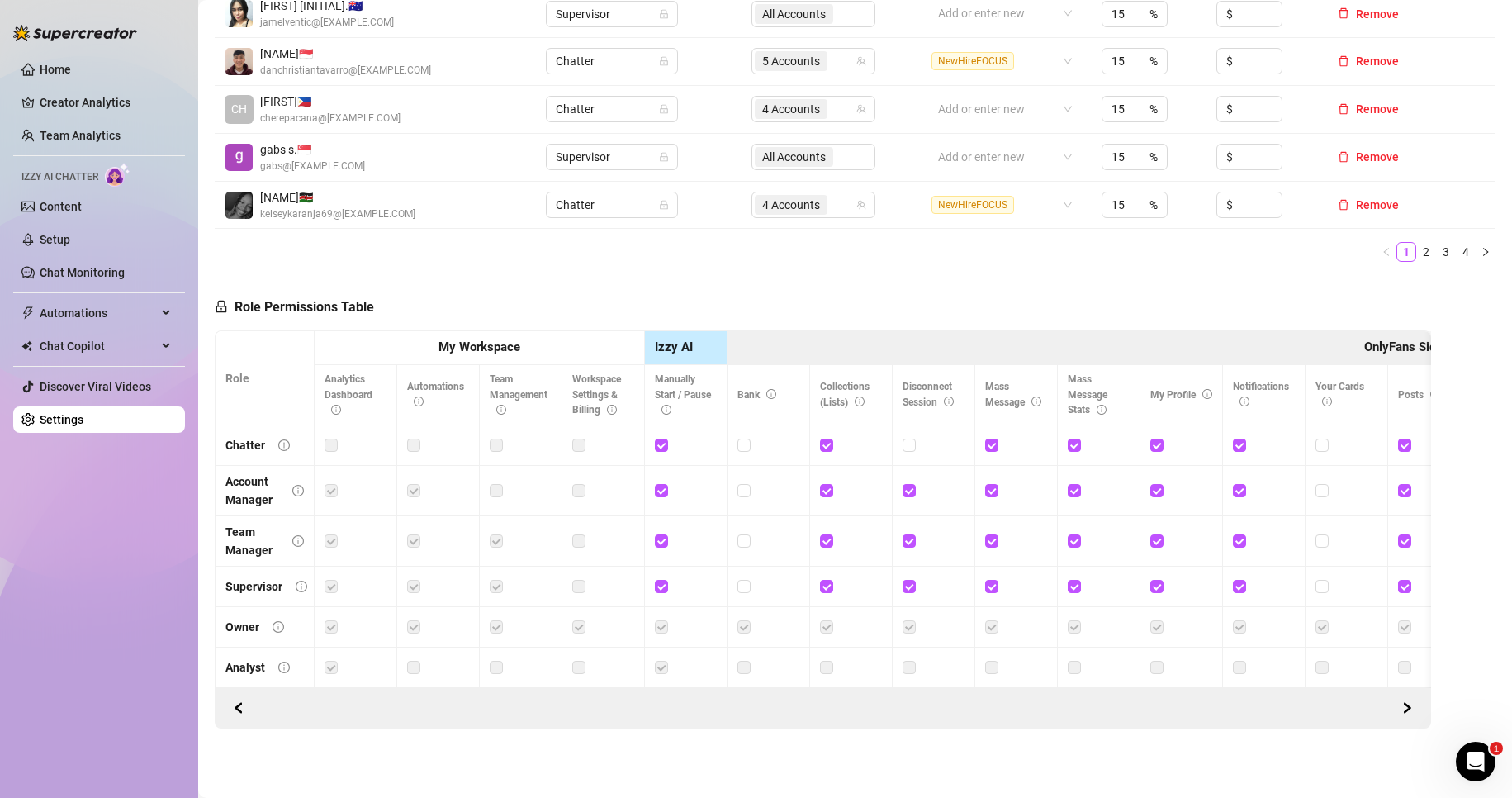 scroll, scrollTop: 665, scrollLeft: 0, axis: vertical 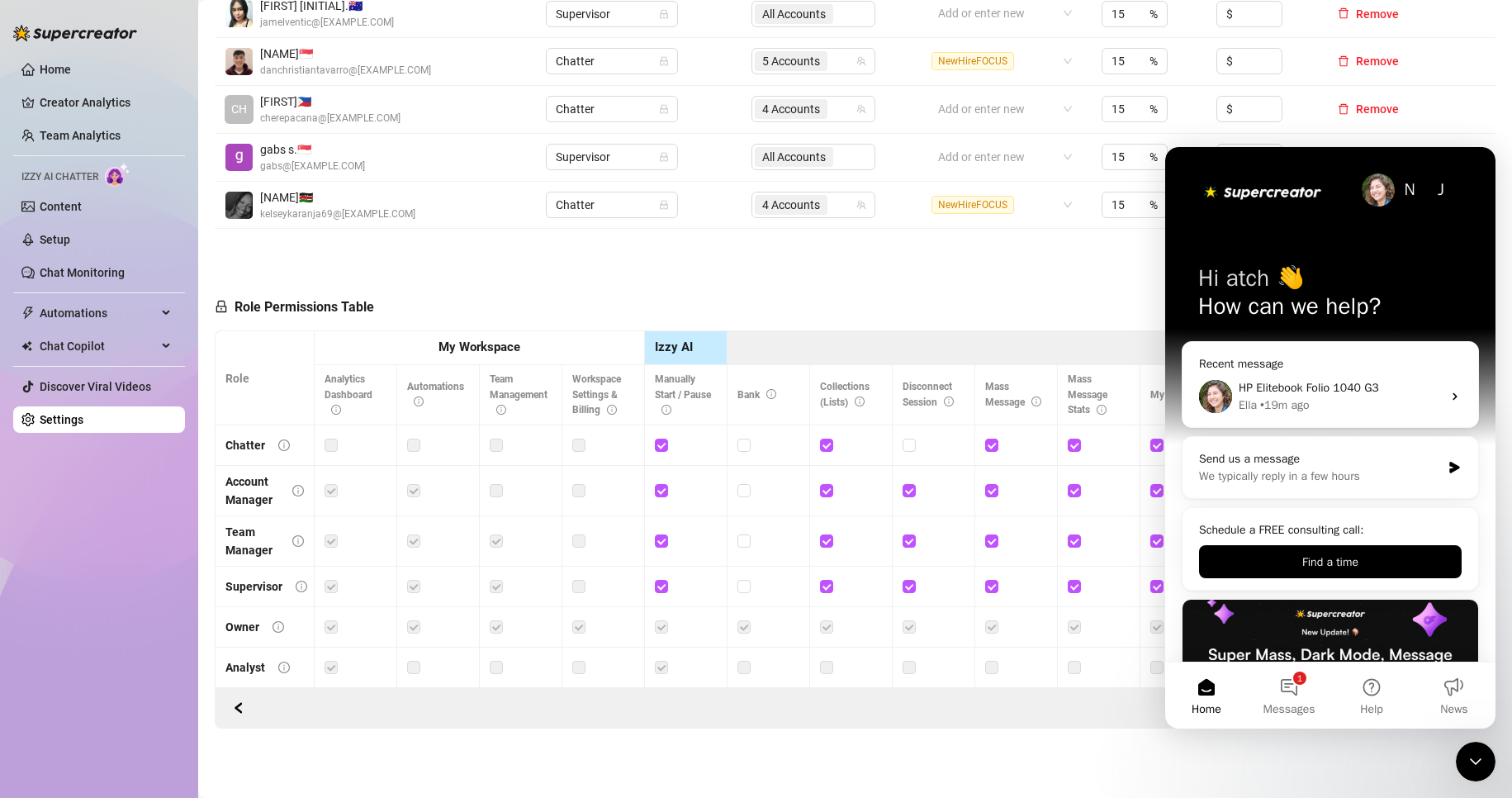 click on "HP Elitebook Folio 1040 G3" at bounding box center [1309, 387] 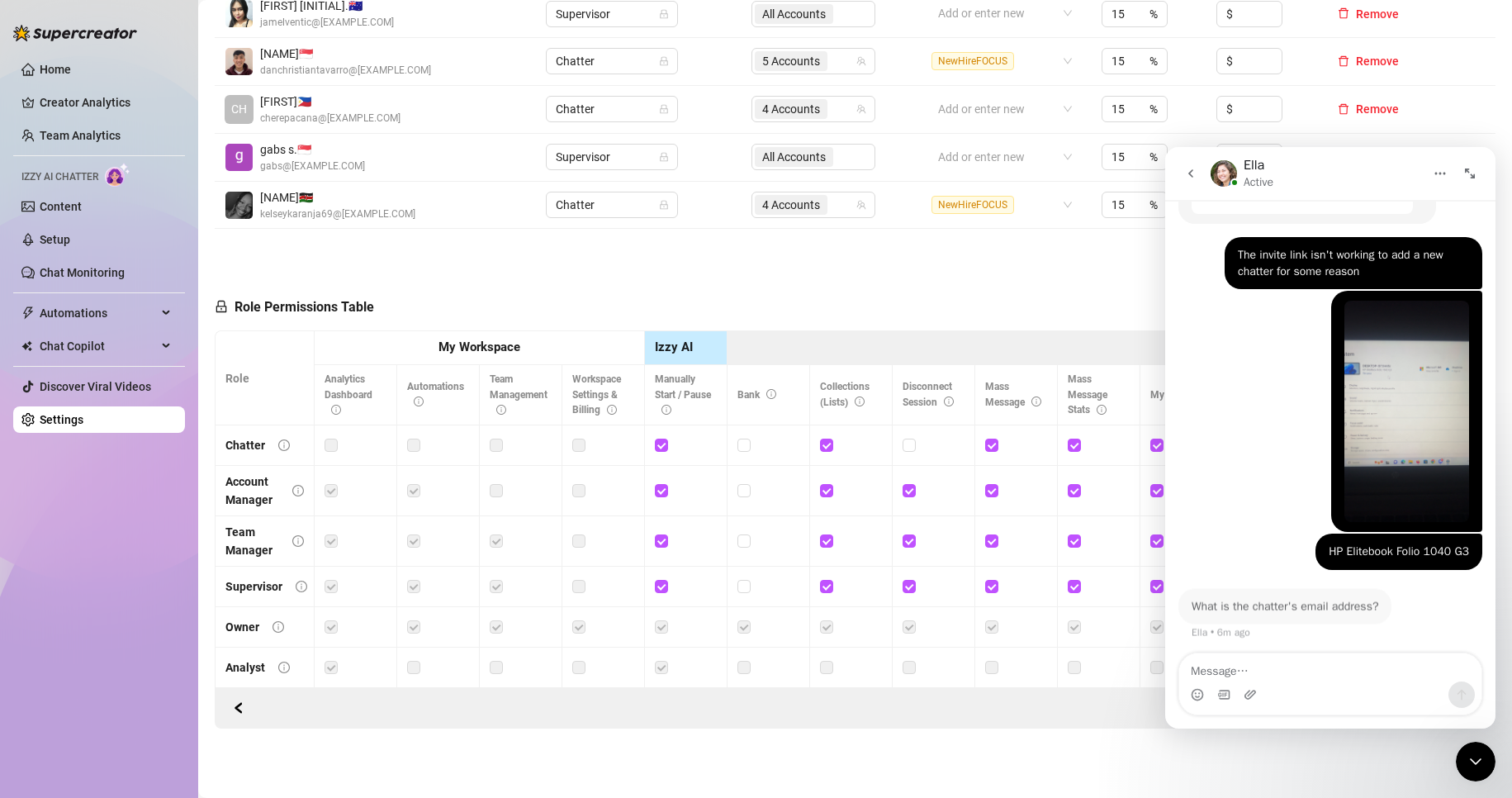 scroll, scrollTop: 963, scrollLeft: 0, axis: vertical 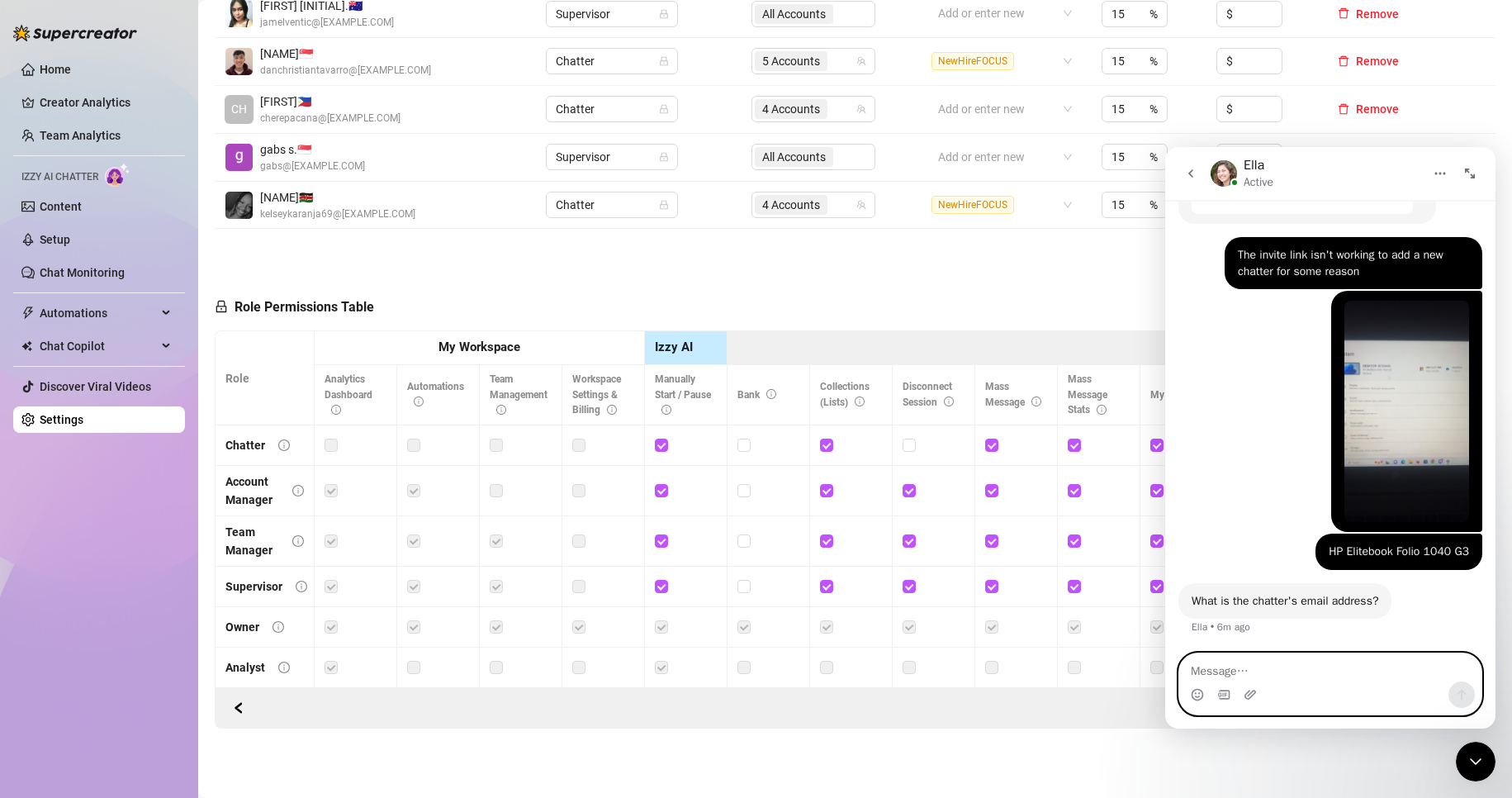 click at bounding box center (1330, 667) 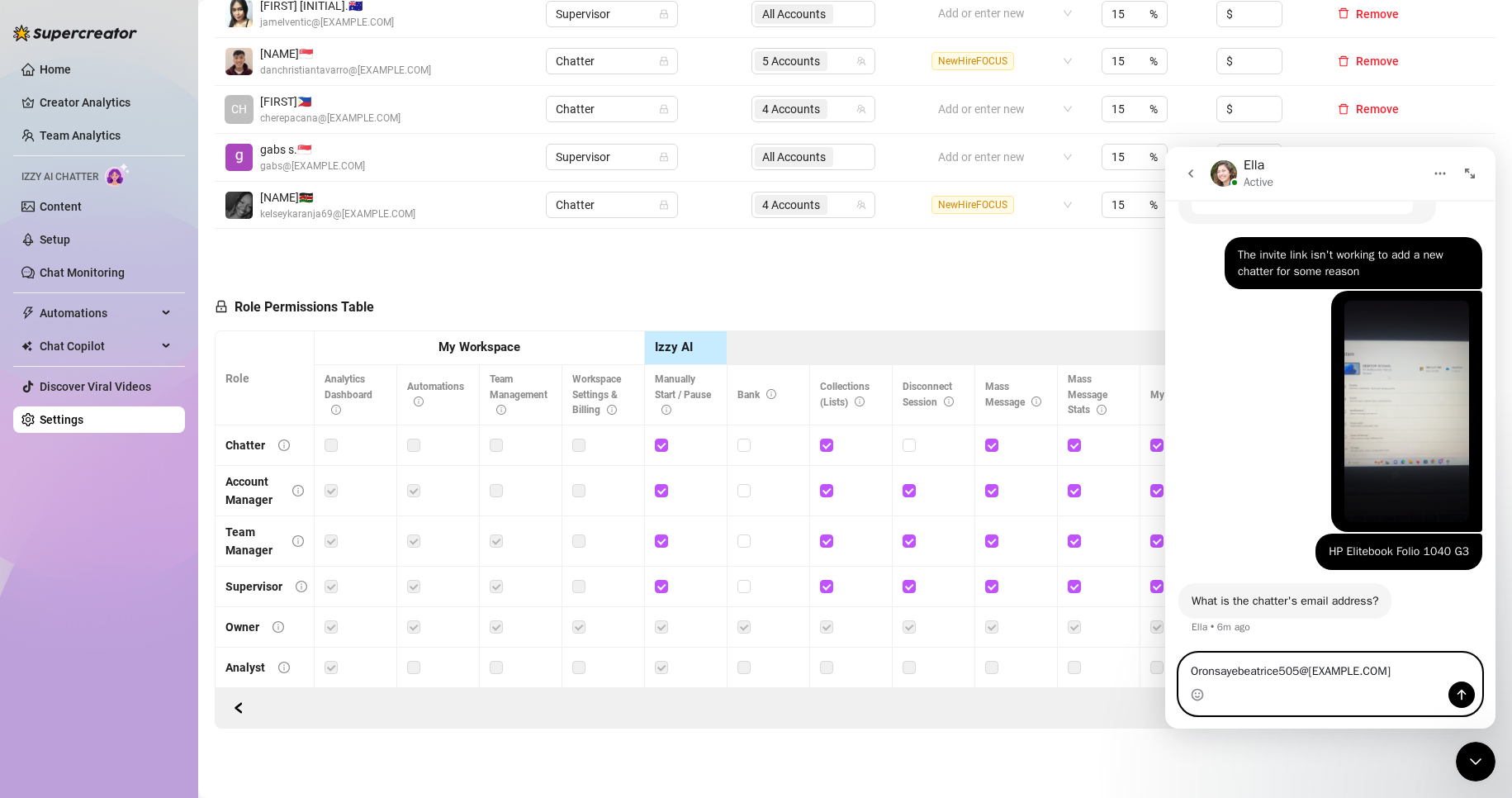 type 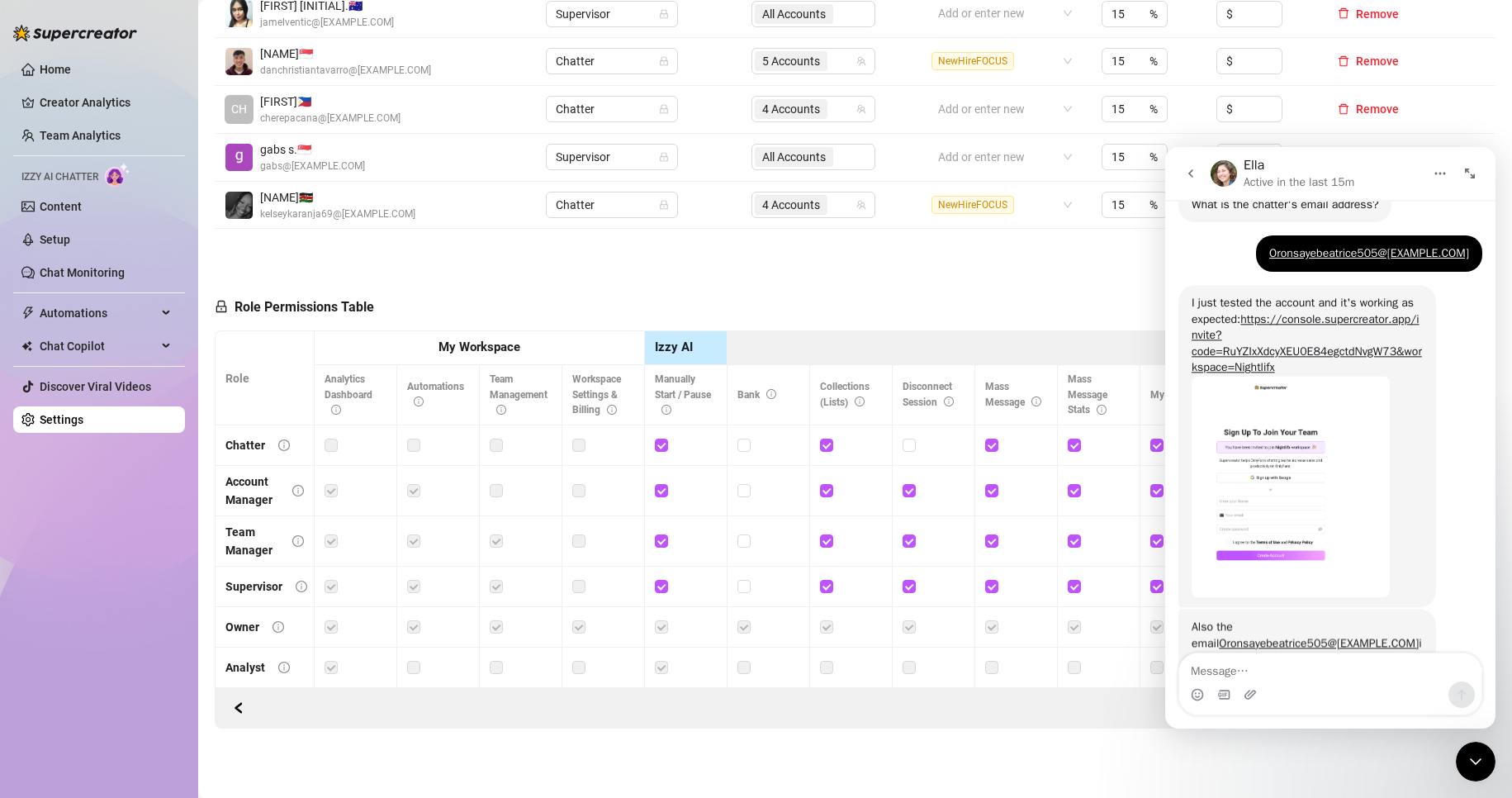 scroll, scrollTop: 1434, scrollLeft: 0, axis: vertical 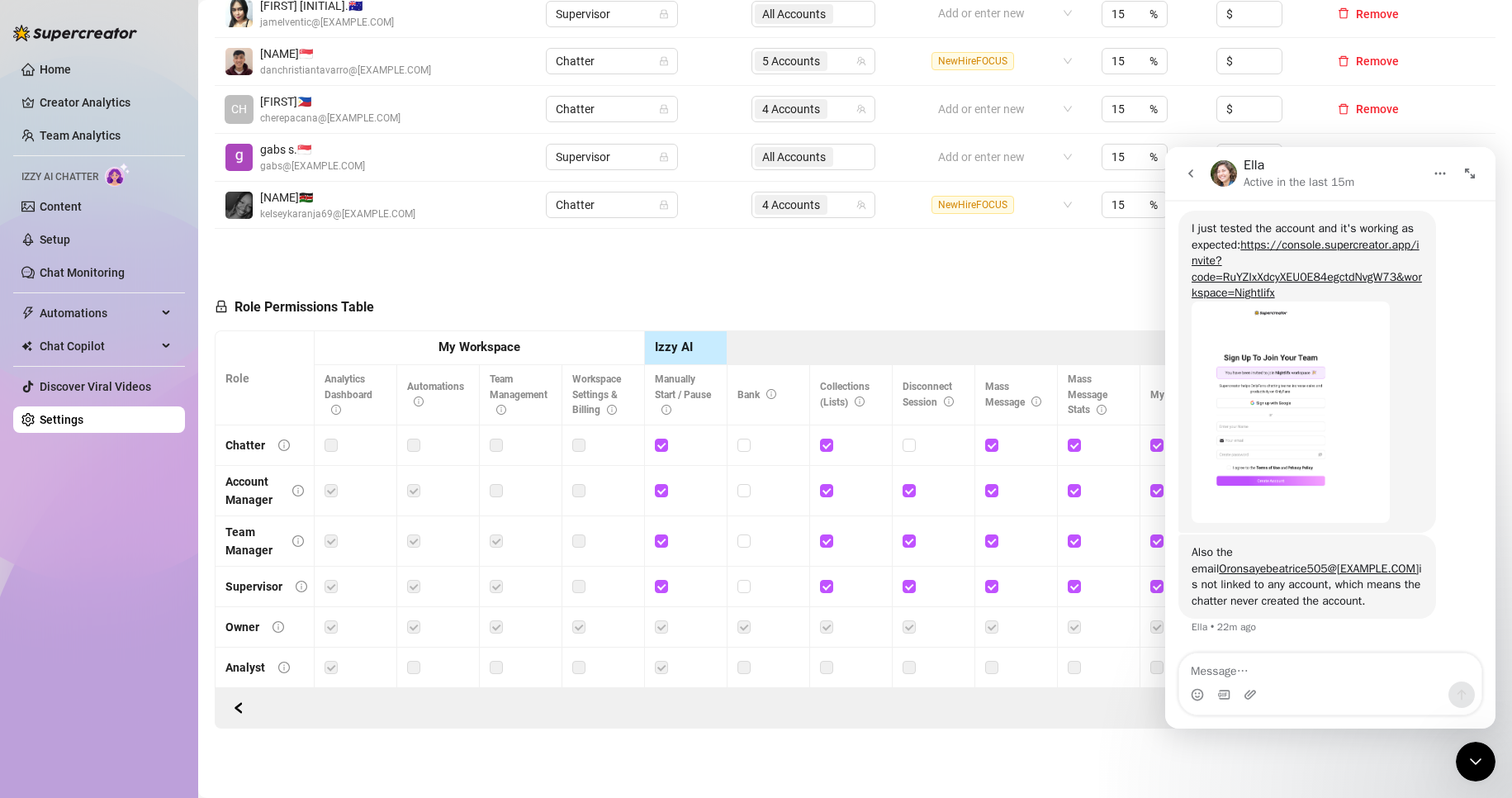 drag, startPoint x: 1339, startPoint y: 586, endPoint x: 1434, endPoint y: 523, distance: 113.99123 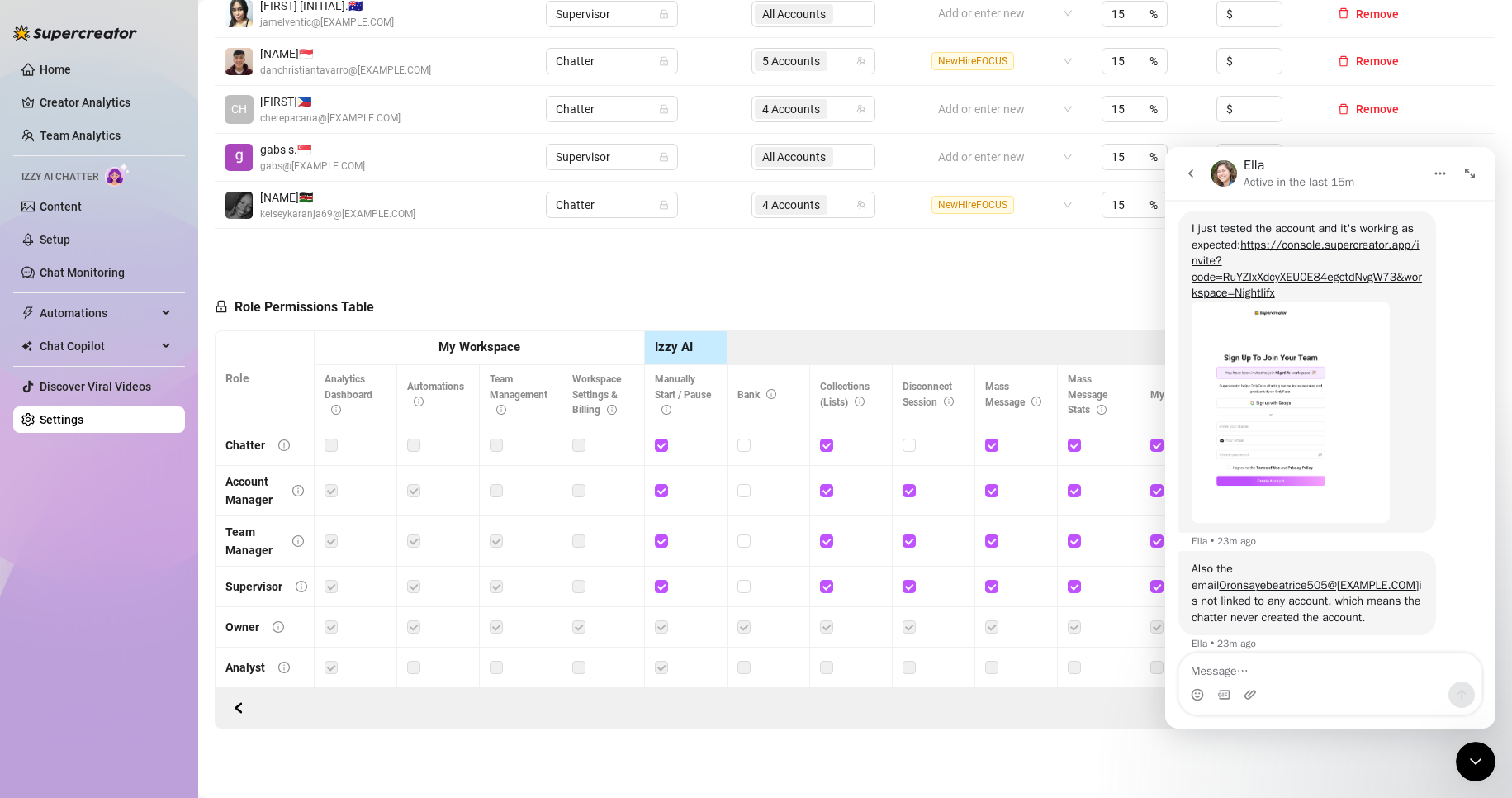 scroll, scrollTop: 1451, scrollLeft: 0, axis: vertical 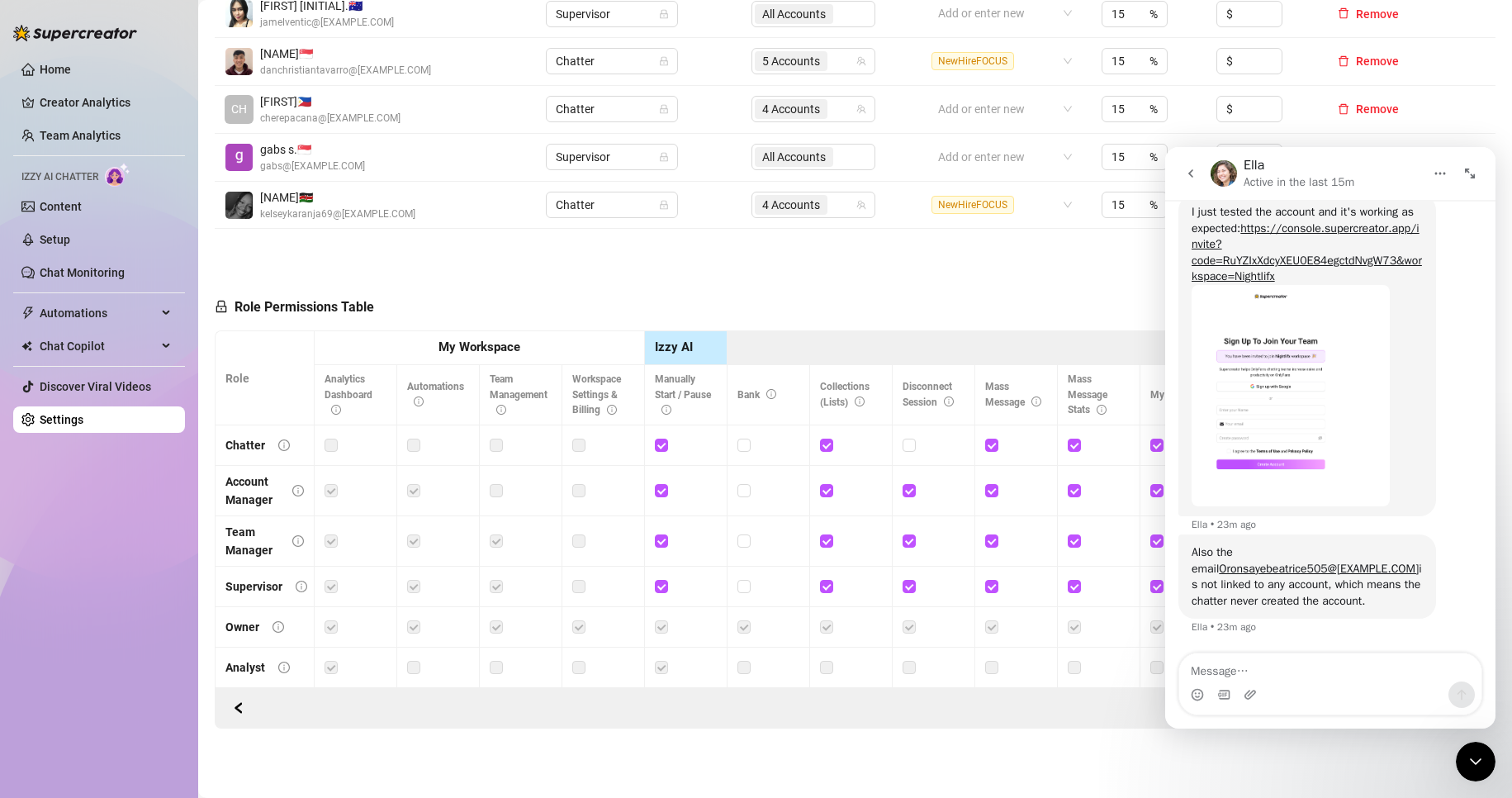 click on "Also the email Oronsayebeatrice505@[example.com] is not linked to any account, which means the chatter never created the account. [NAME] • 23m ago" at bounding box center (1330, 595) 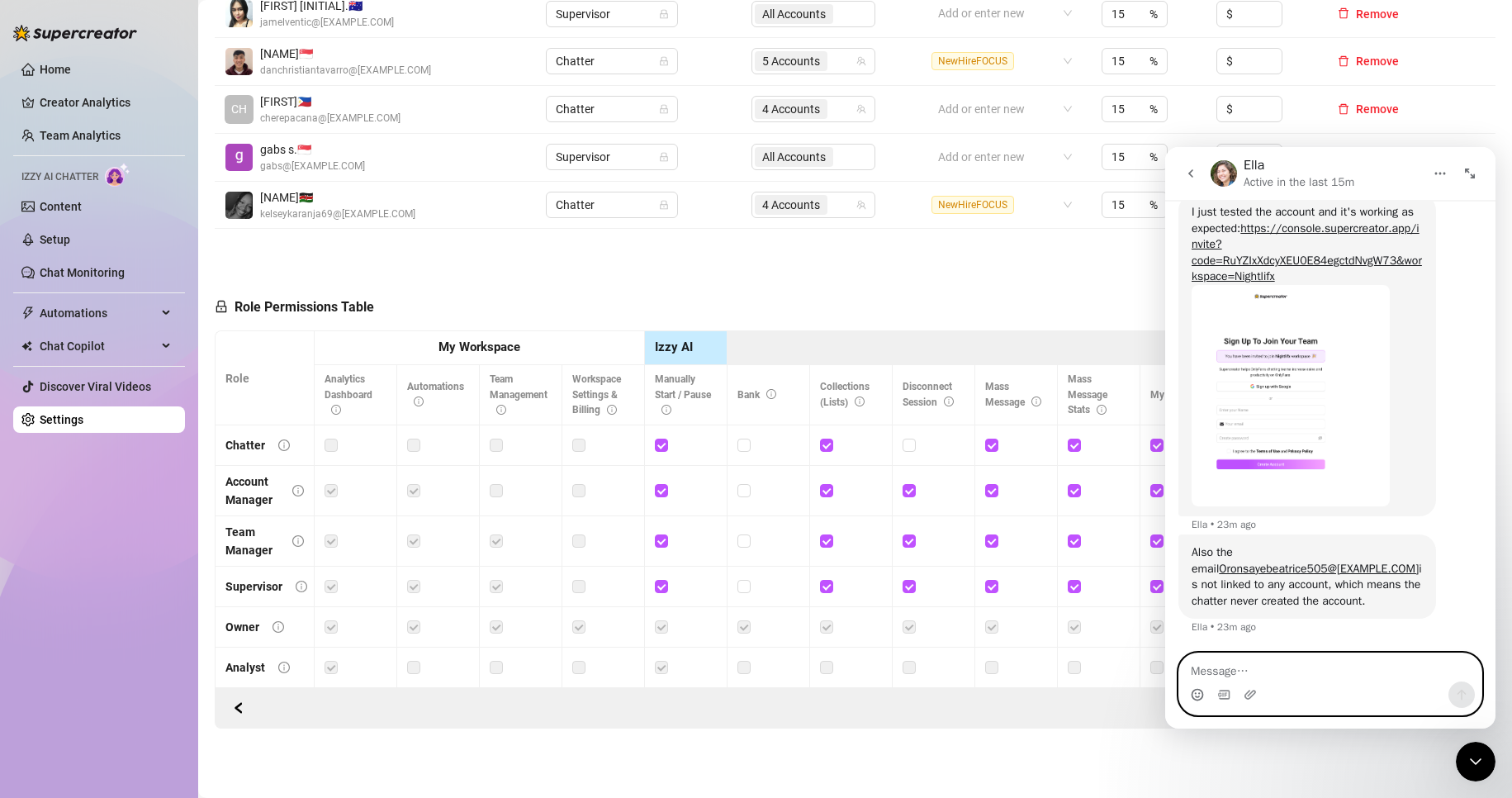 click 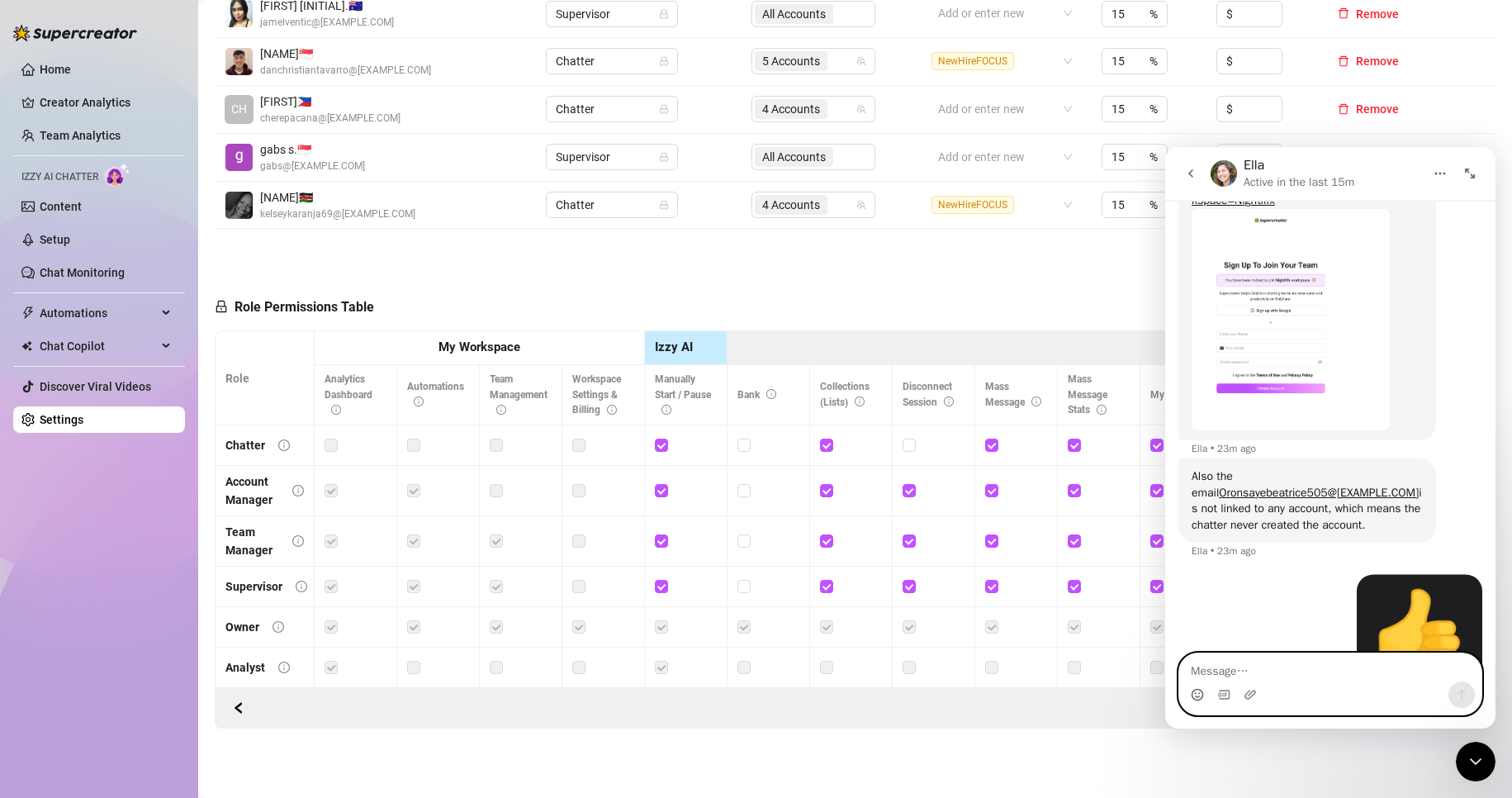 scroll, scrollTop: 1573, scrollLeft: 0, axis: vertical 